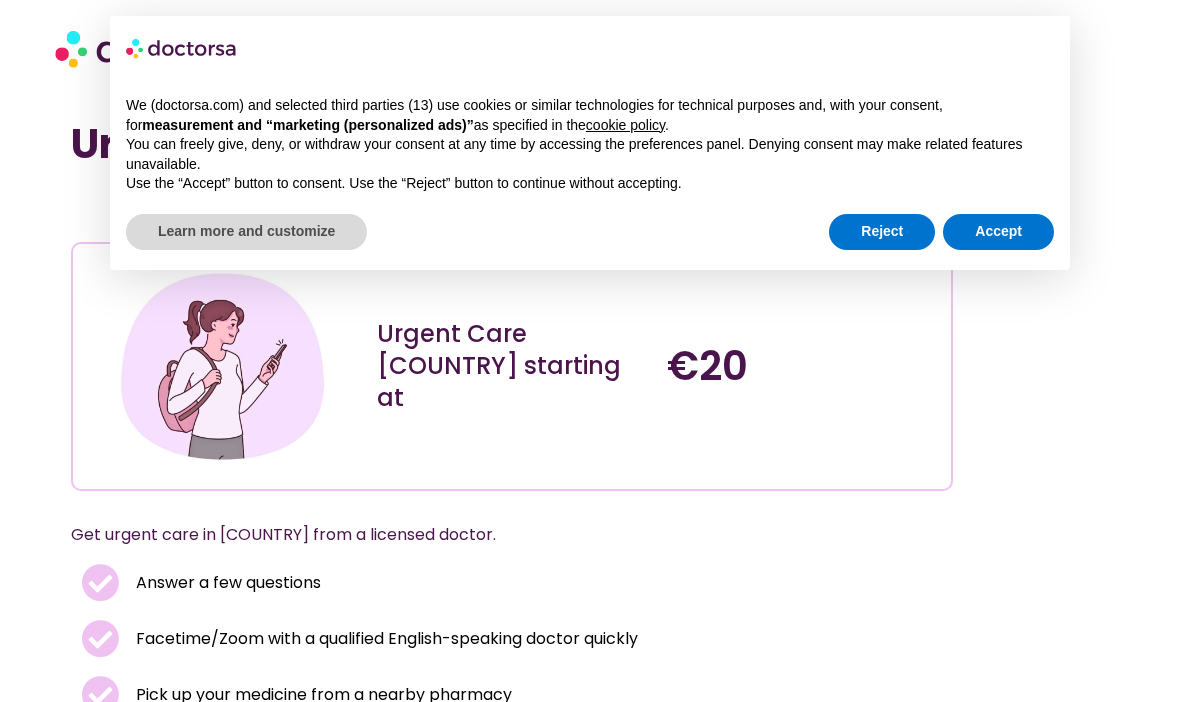 scroll, scrollTop: 0, scrollLeft: 0, axis: both 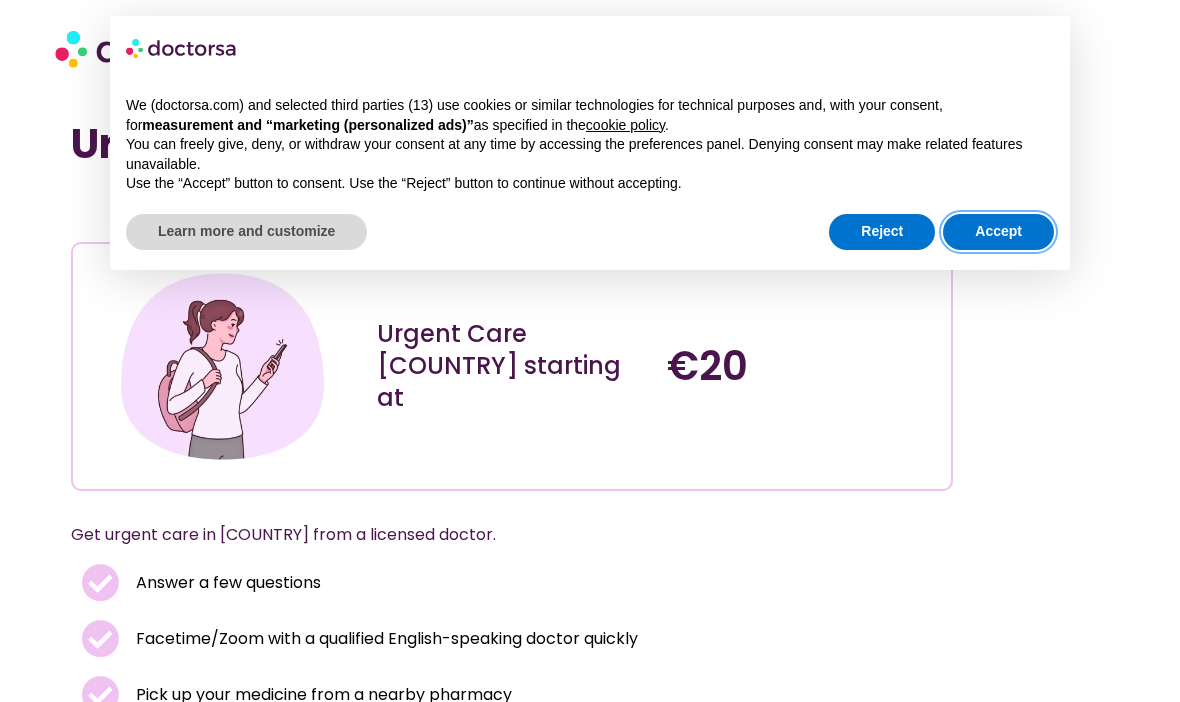 click on "Accept" at bounding box center [998, 232] 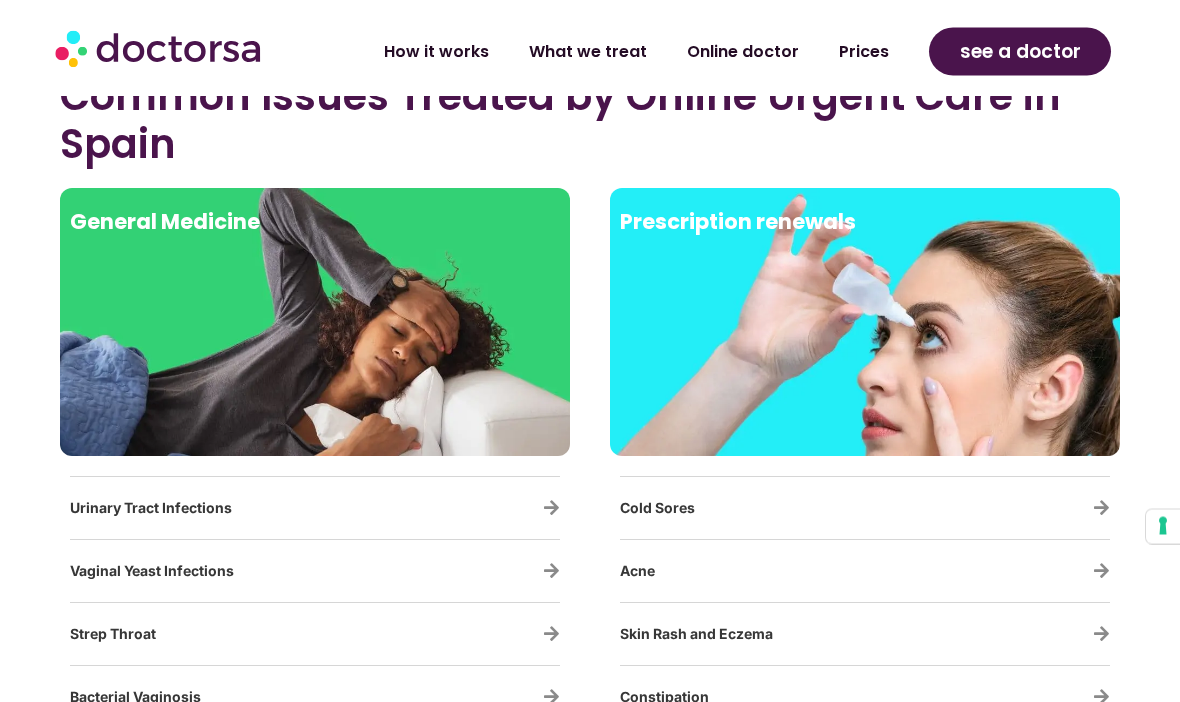 scroll, scrollTop: 3184, scrollLeft: 0, axis: vertical 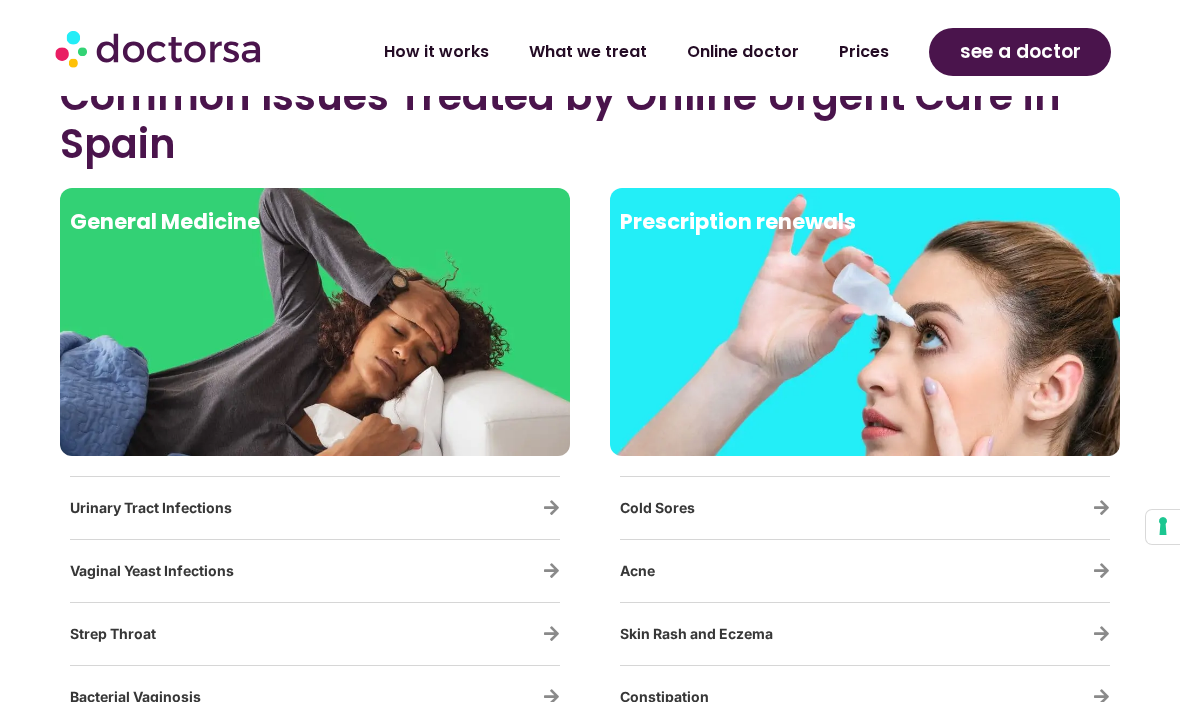 click on "Urinary Tract Infections" at bounding box center [315, 508] 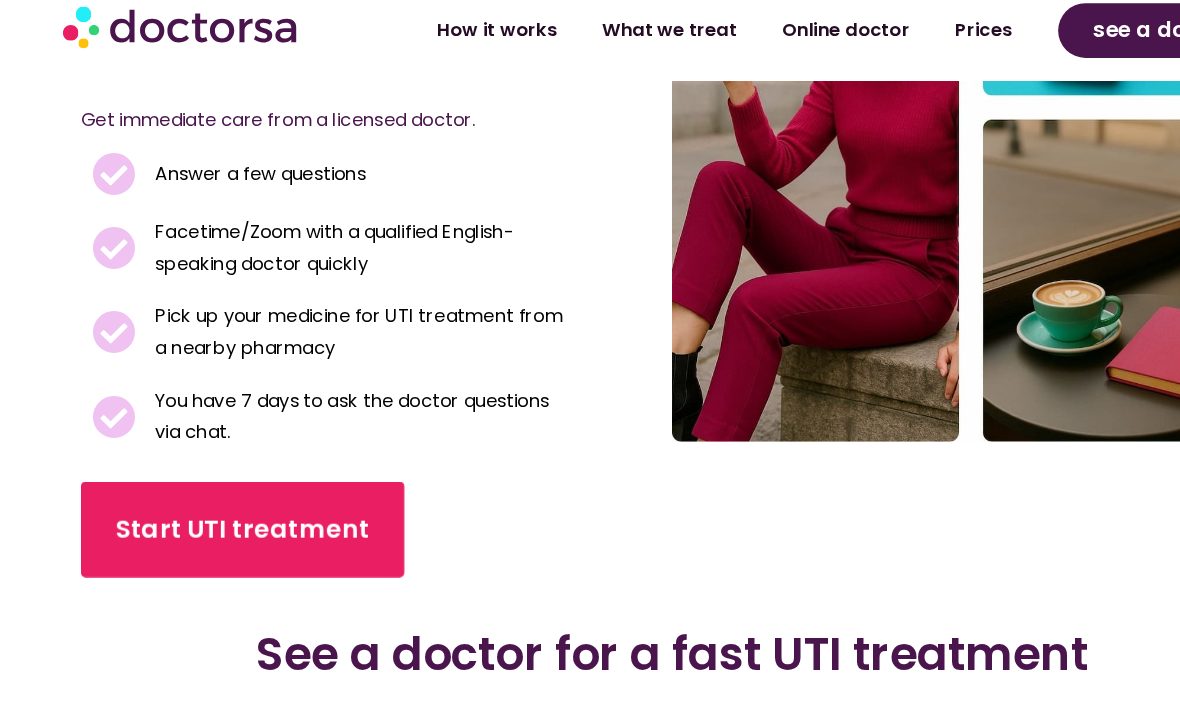 scroll, scrollTop: 416, scrollLeft: 0, axis: vertical 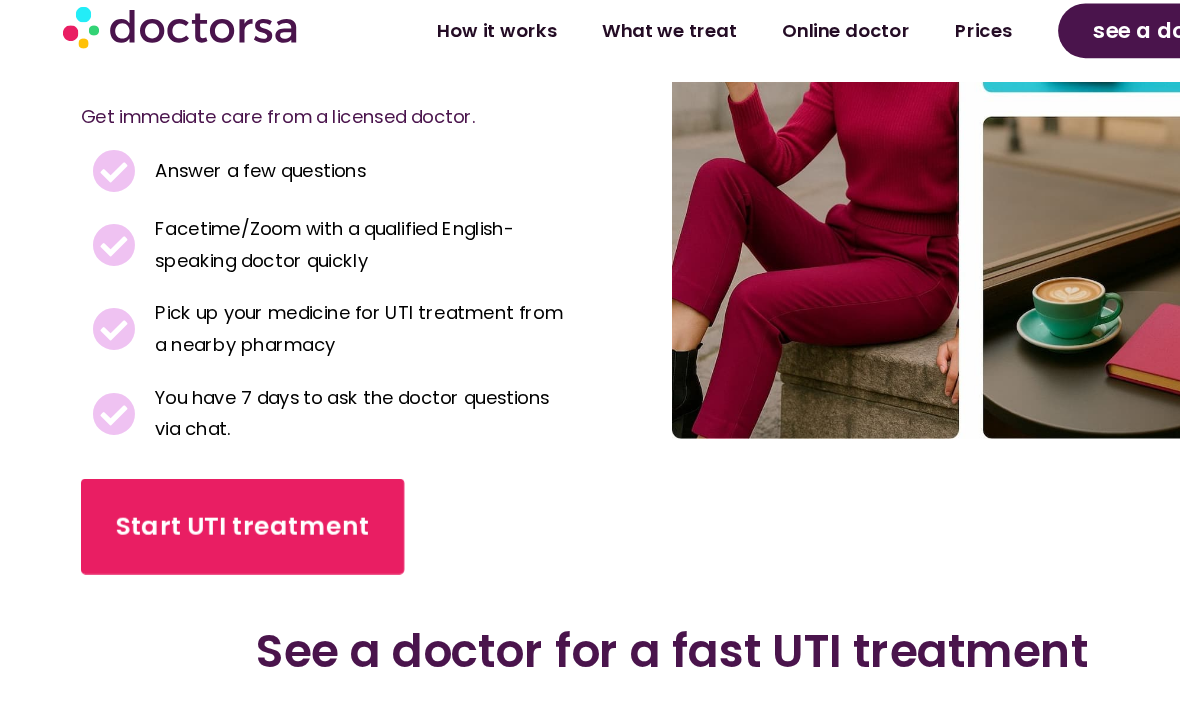 click on "Start UTI treatment" at bounding box center [213, 487] 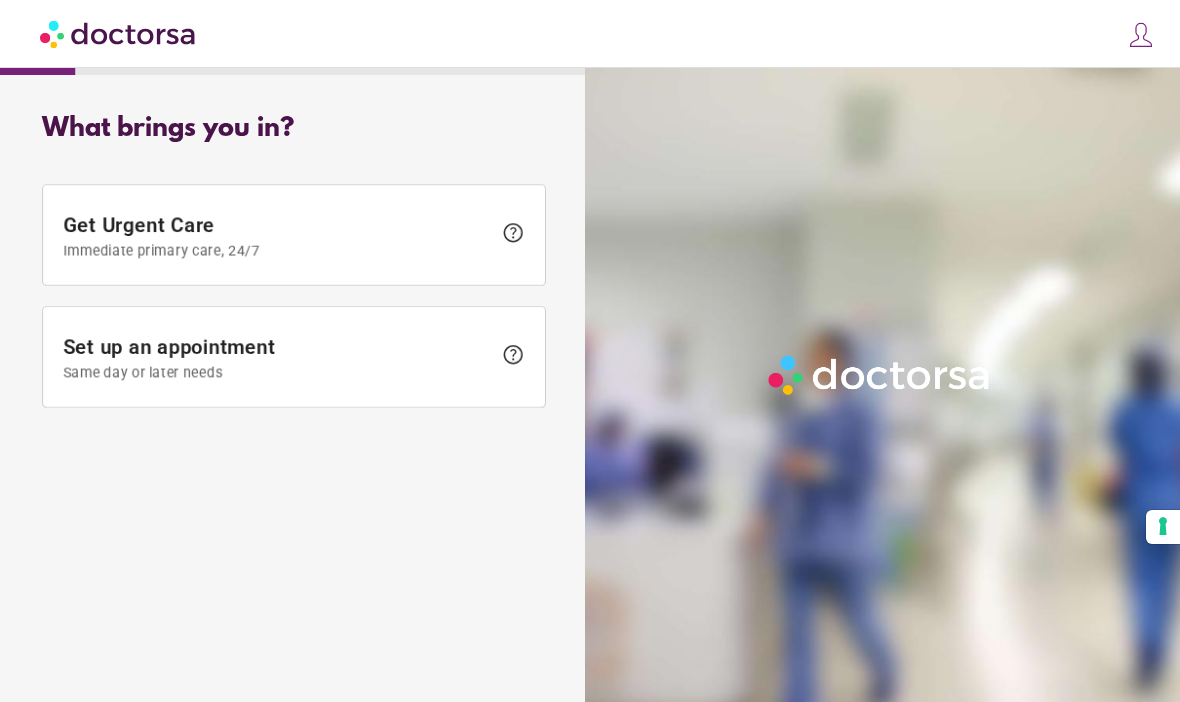 scroll, scrollTop: 0, scrollLeft: 0, axis: both 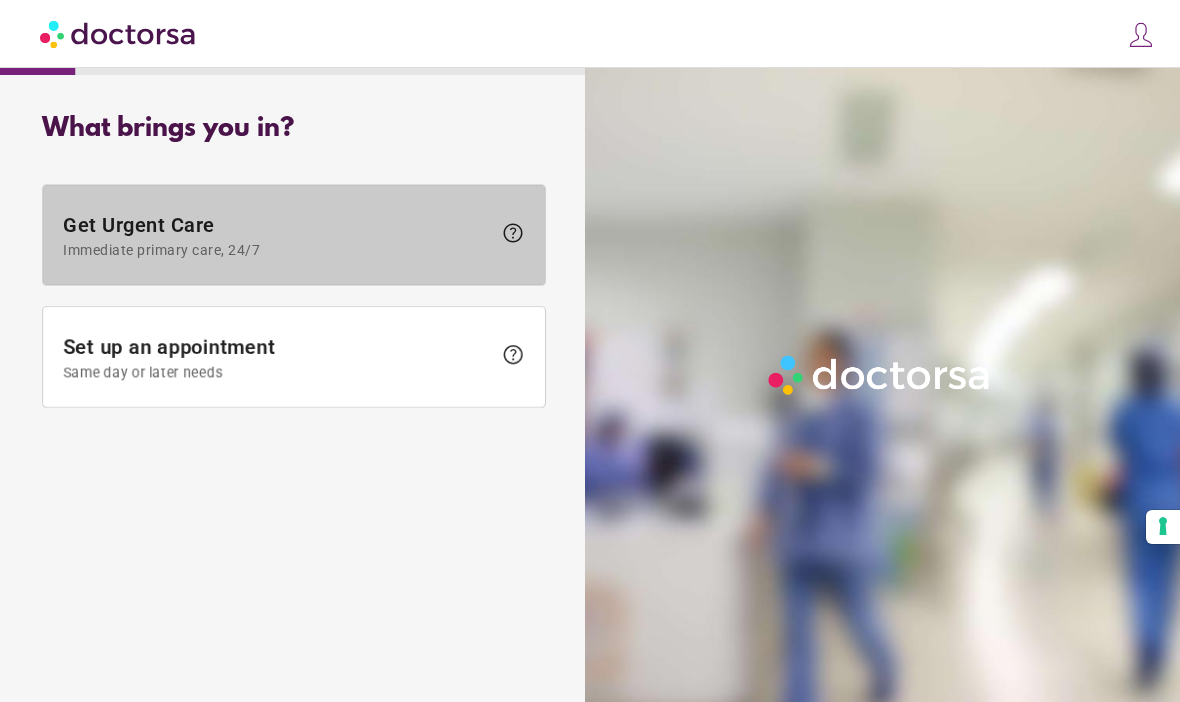 click on "Immediate primary care, 24/7" at bounding box center (277, 250) 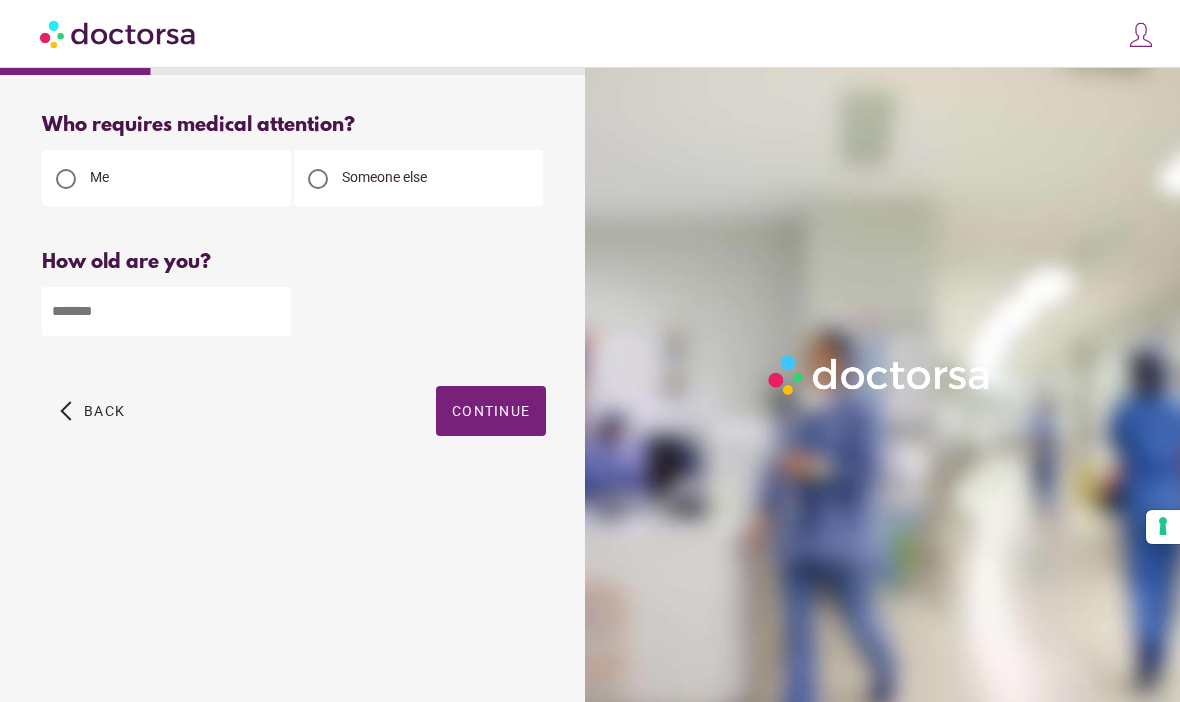 click at bounding box center (166, 311) 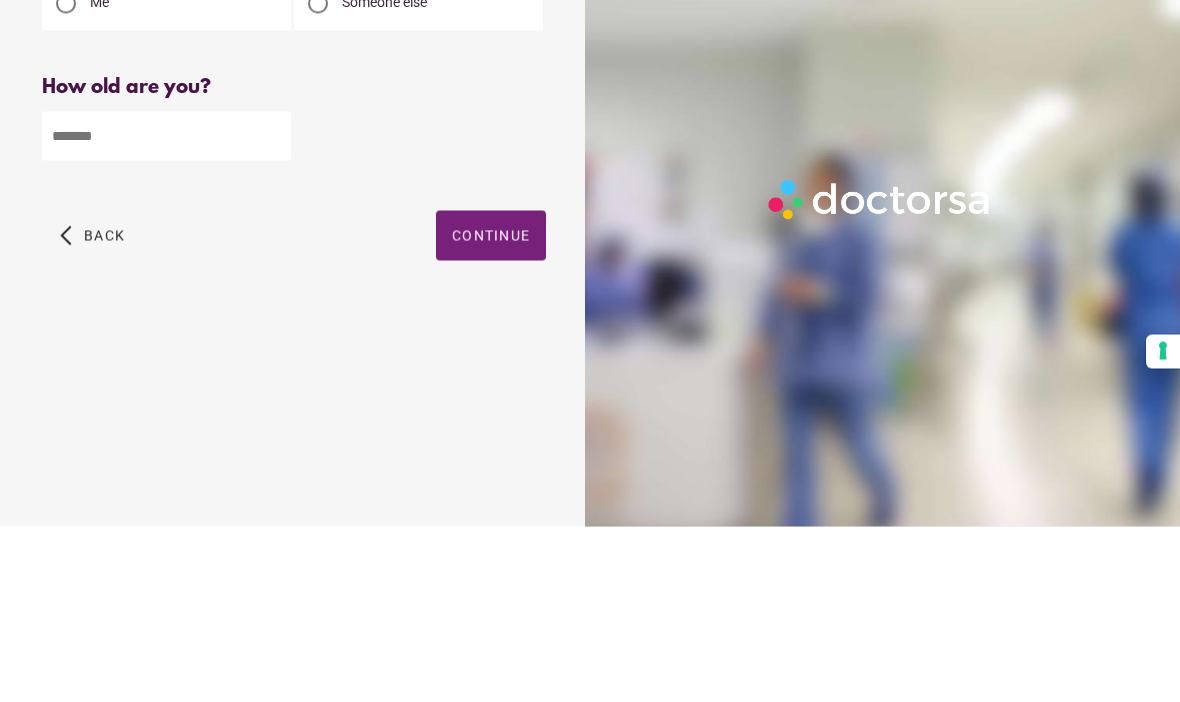 type on "*" 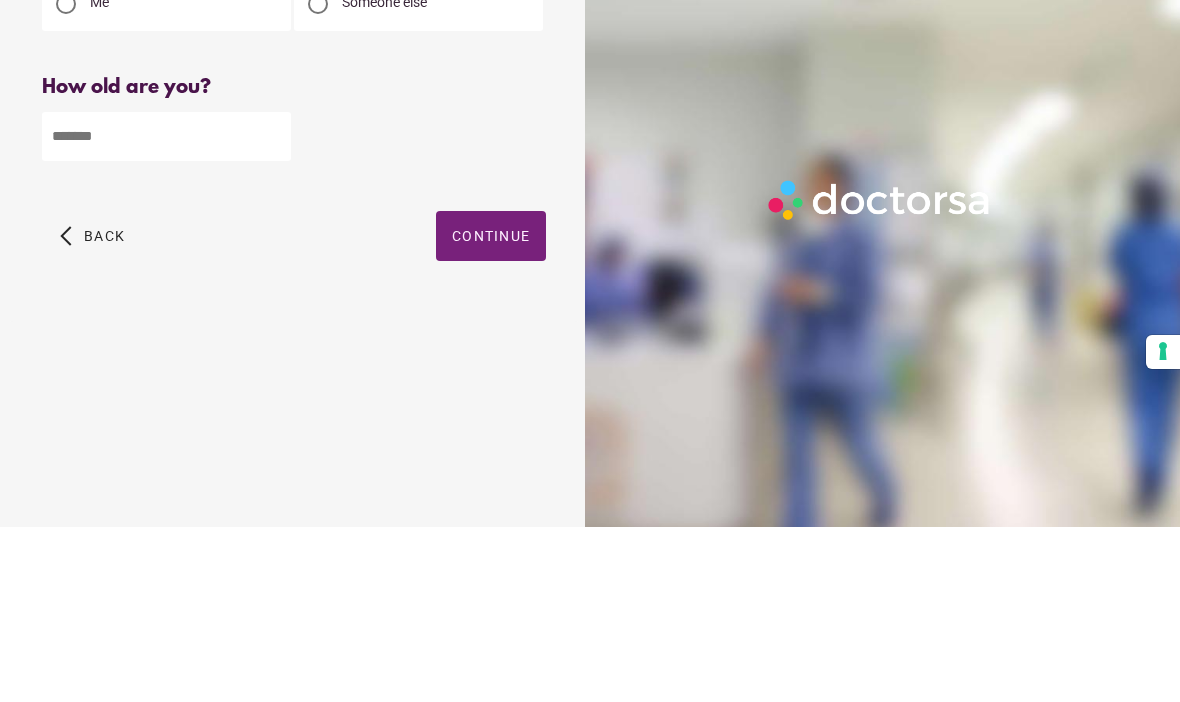 click at bounding box center (491, 411) 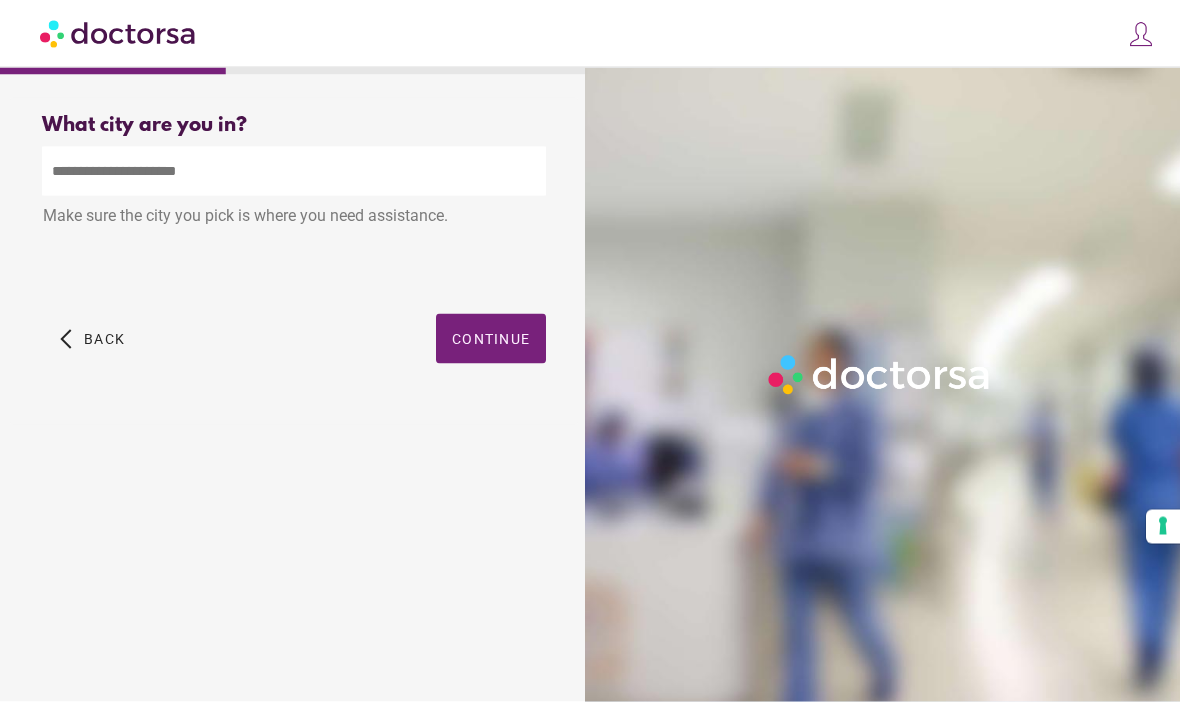 scroll, scrollTop: 0, scrollLeft: 0, axis: both 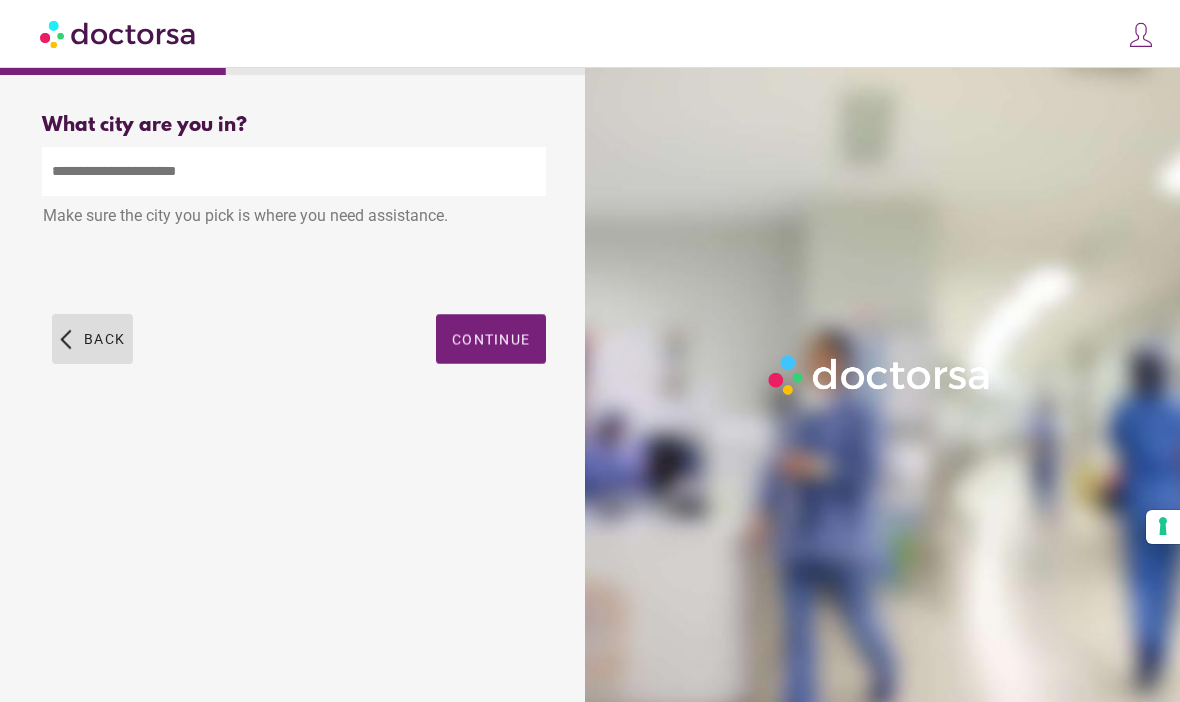 click at bounding box center [92, 339] 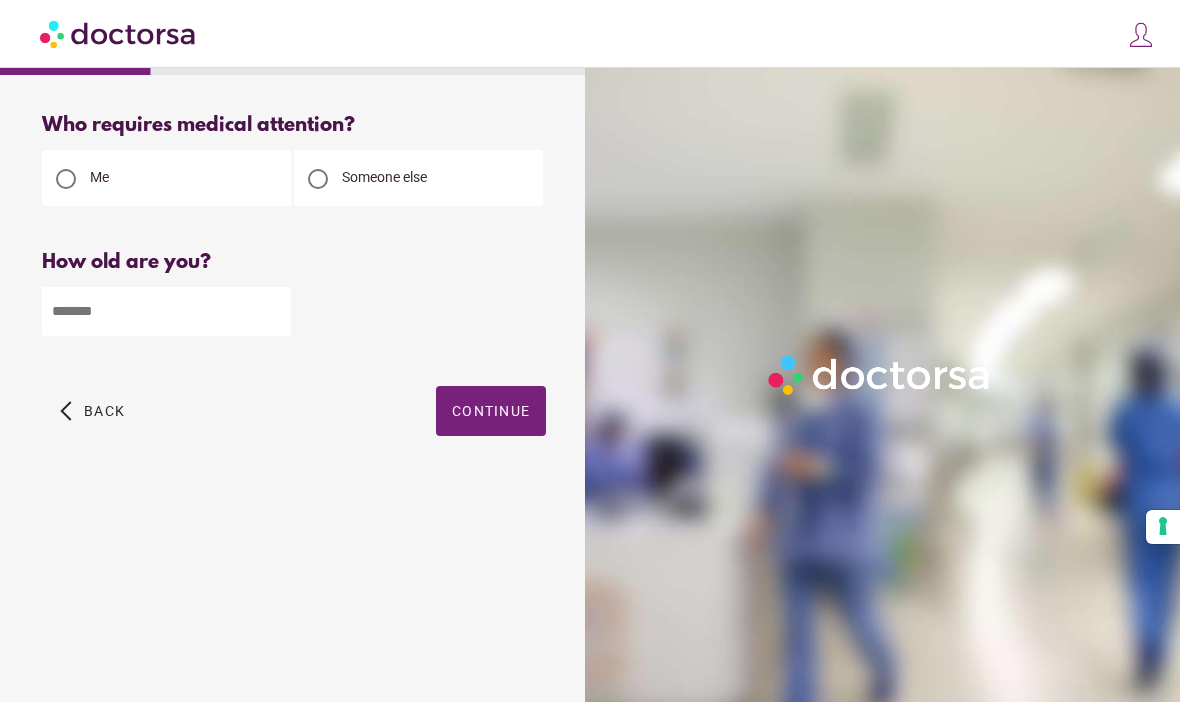 click on "Back" at bounding box center (104, 411) 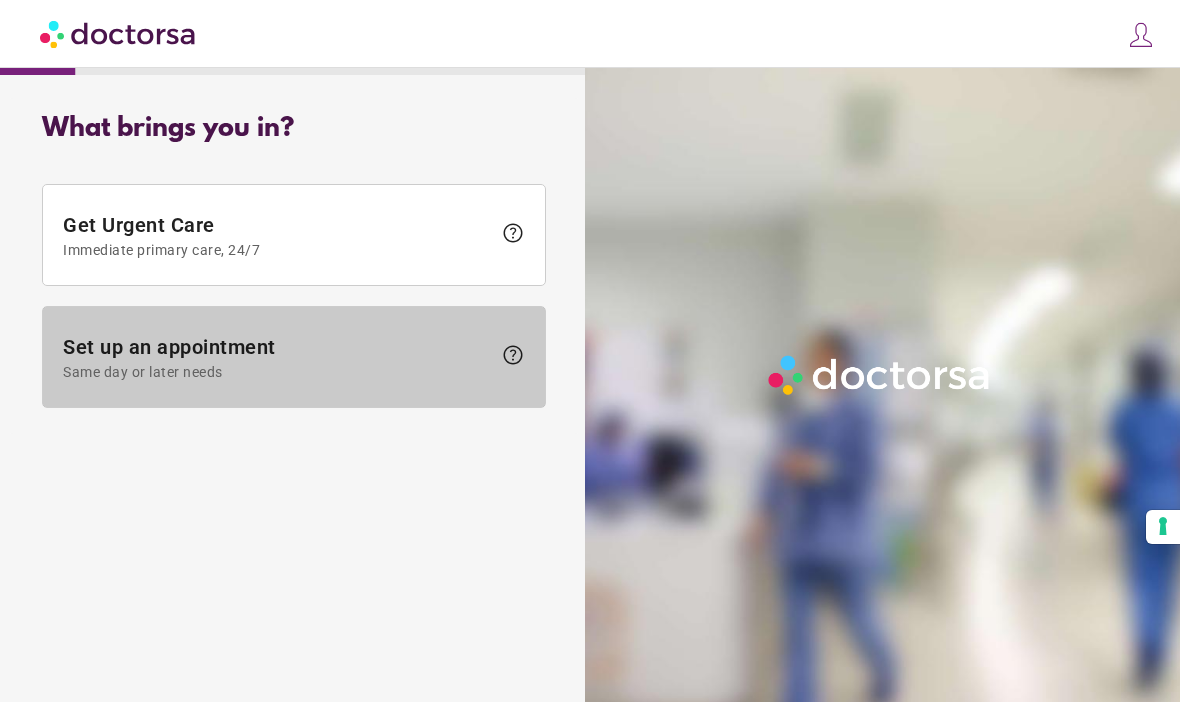 click on "Set up an appointment
Same day or later needs" at bounding box center (277, 357) 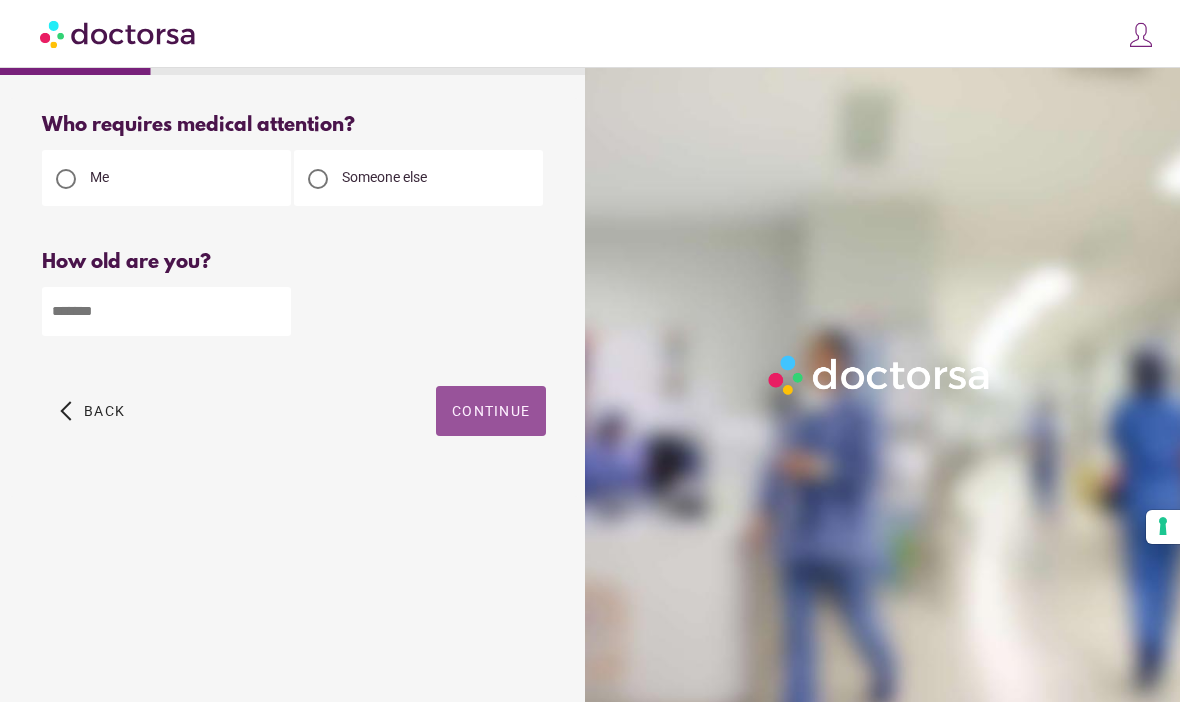 click on "Continue" at bounding box center [491, 411] 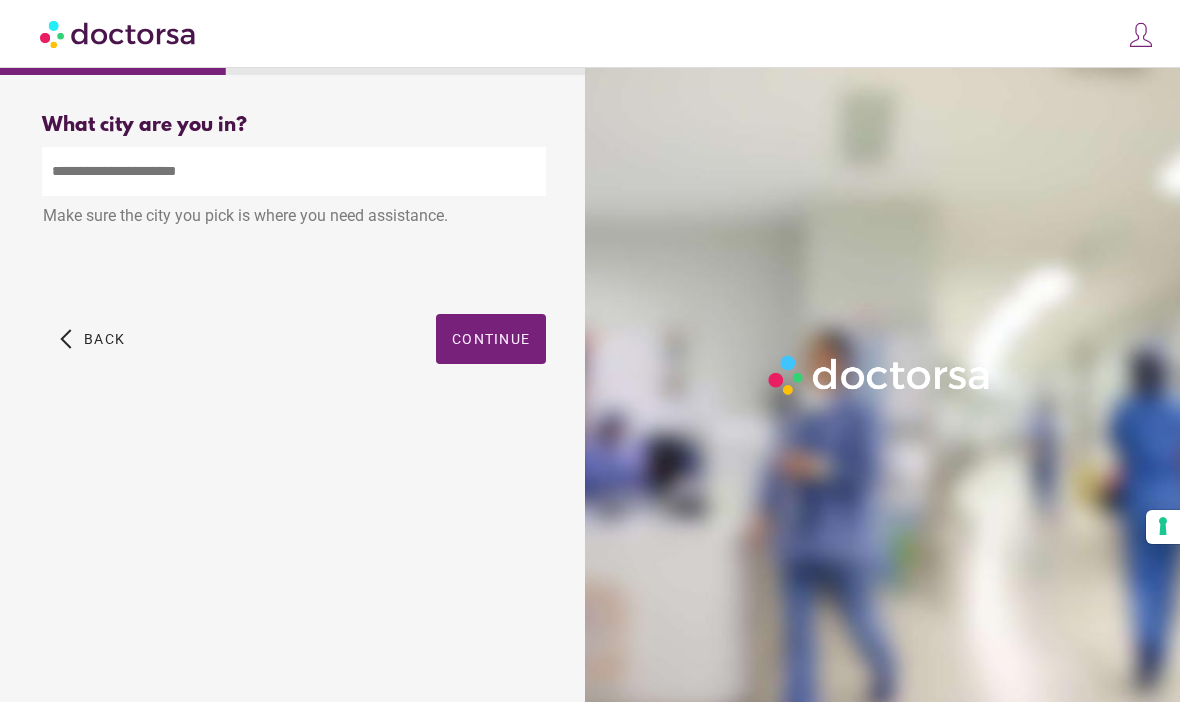 click at bounding box center [294, 171] 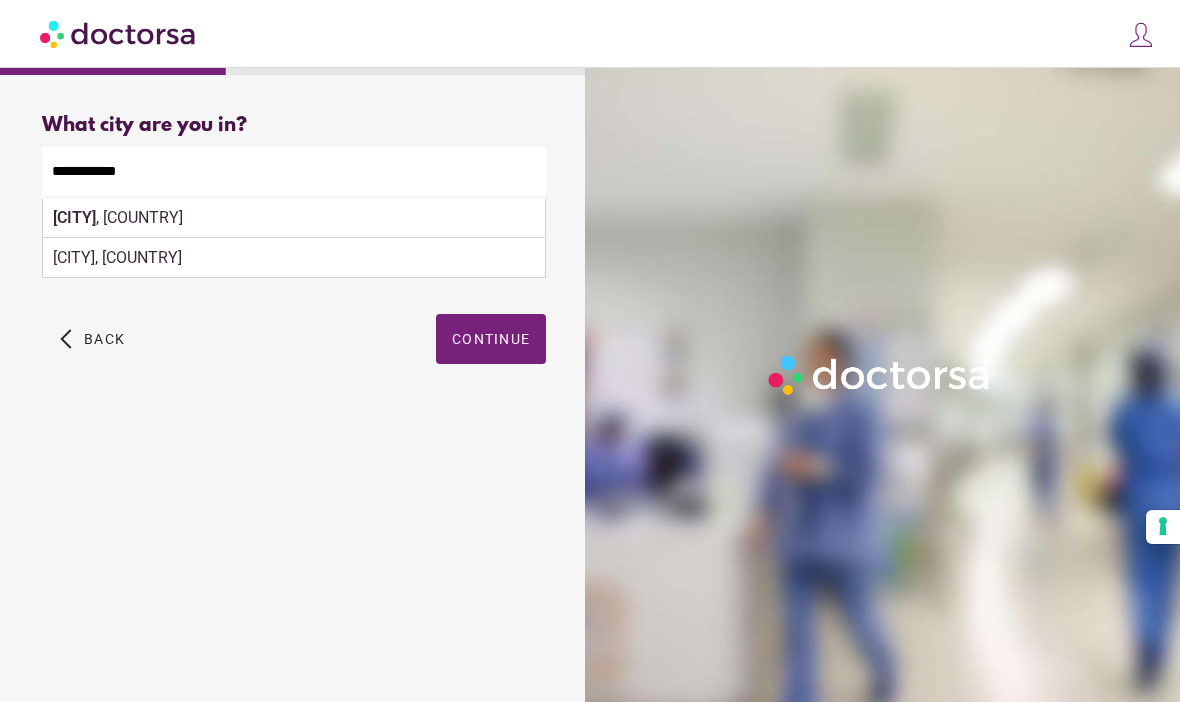 type on "**********" 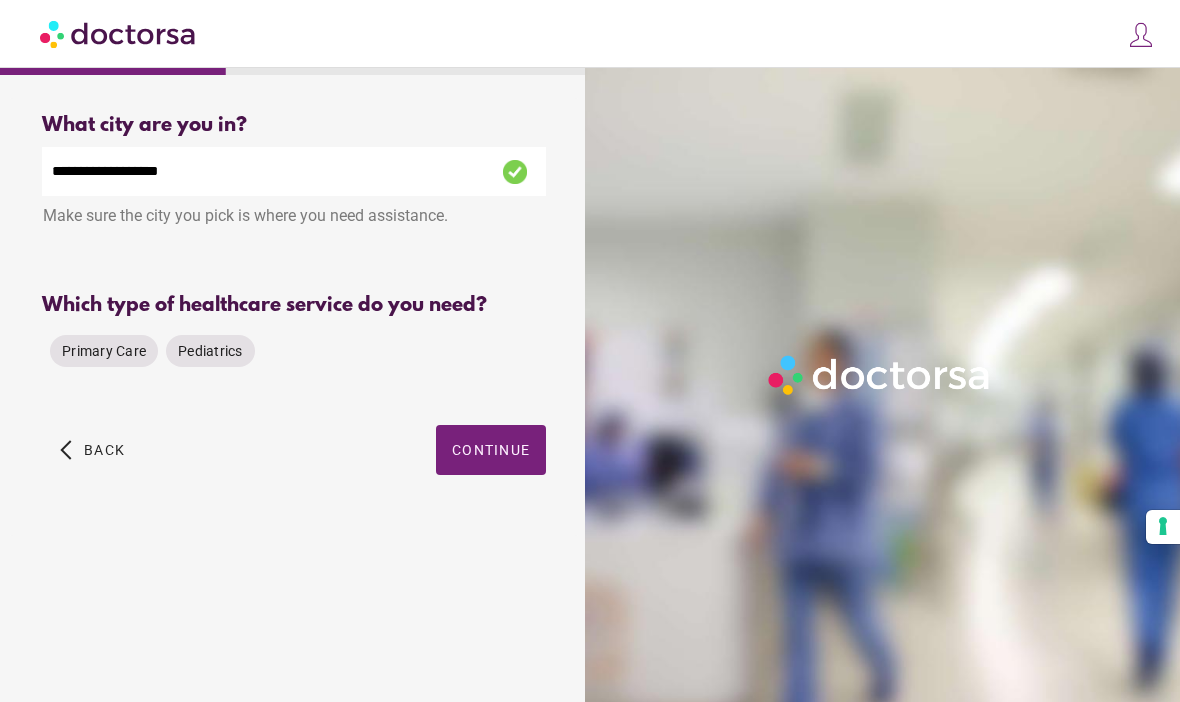click on "Primary Care" at bounding box center (104, 351) 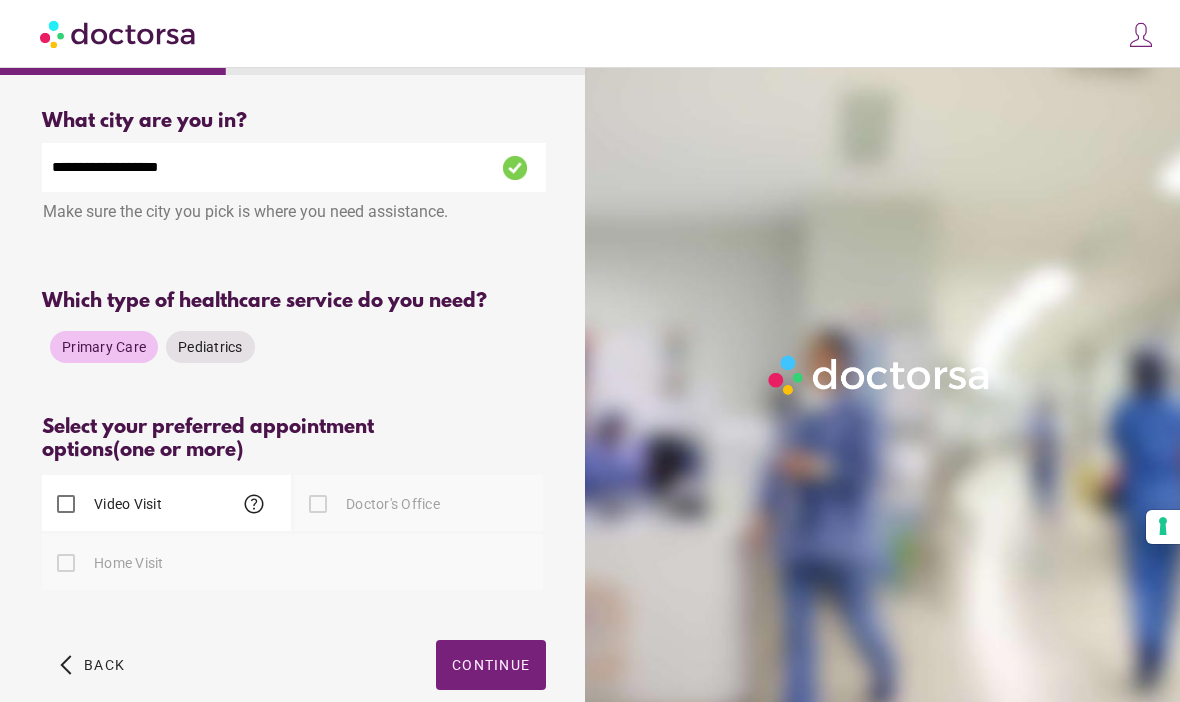 scroll, scrollTop: 43, scrollLeft: 0, axis: vertical 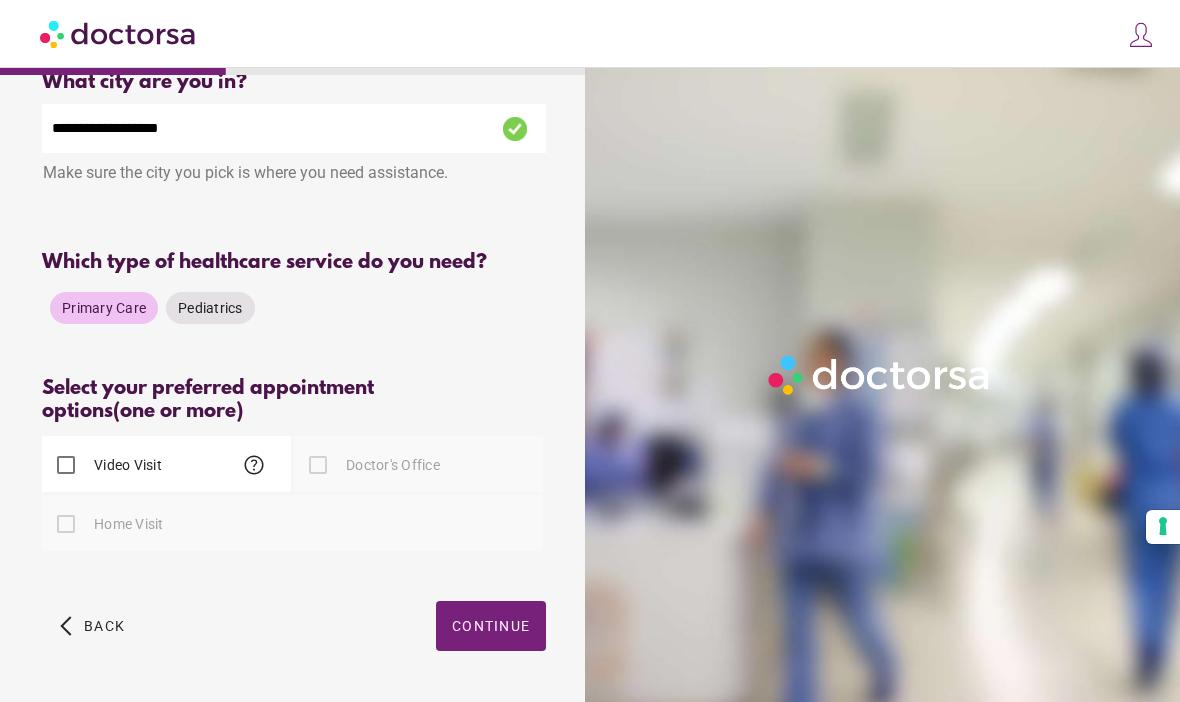 click on "help" at bounding box center (254, 465) 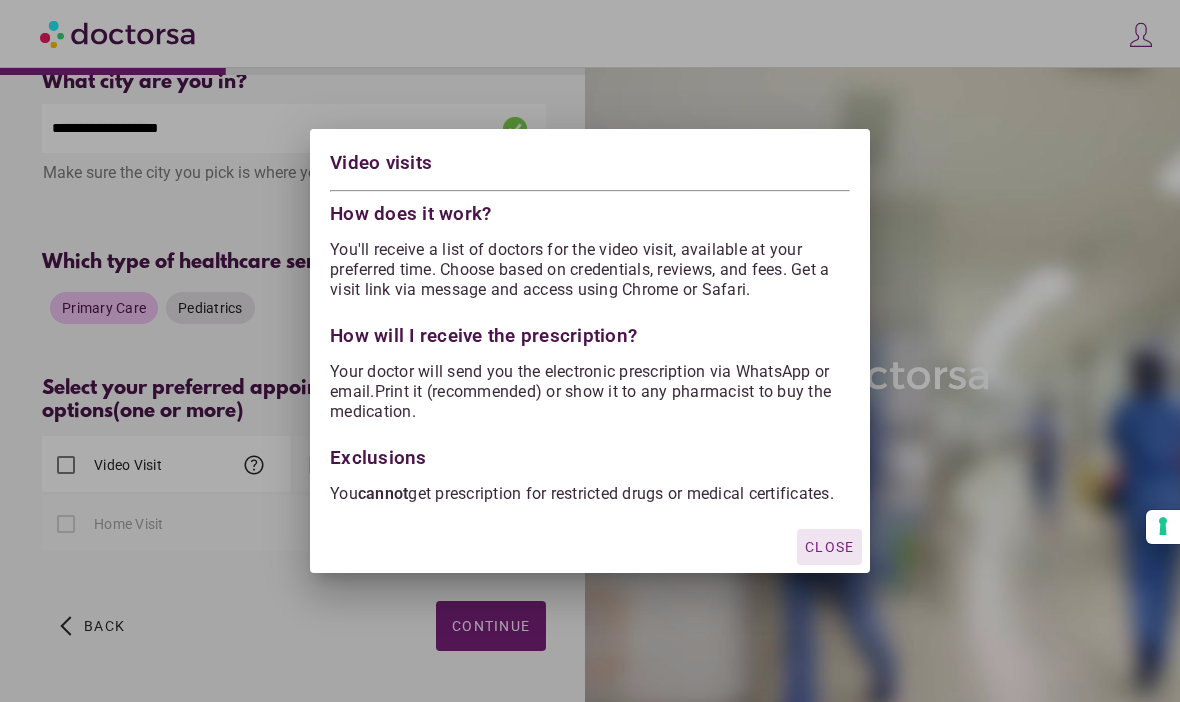 click at bounding box center (829, 547) 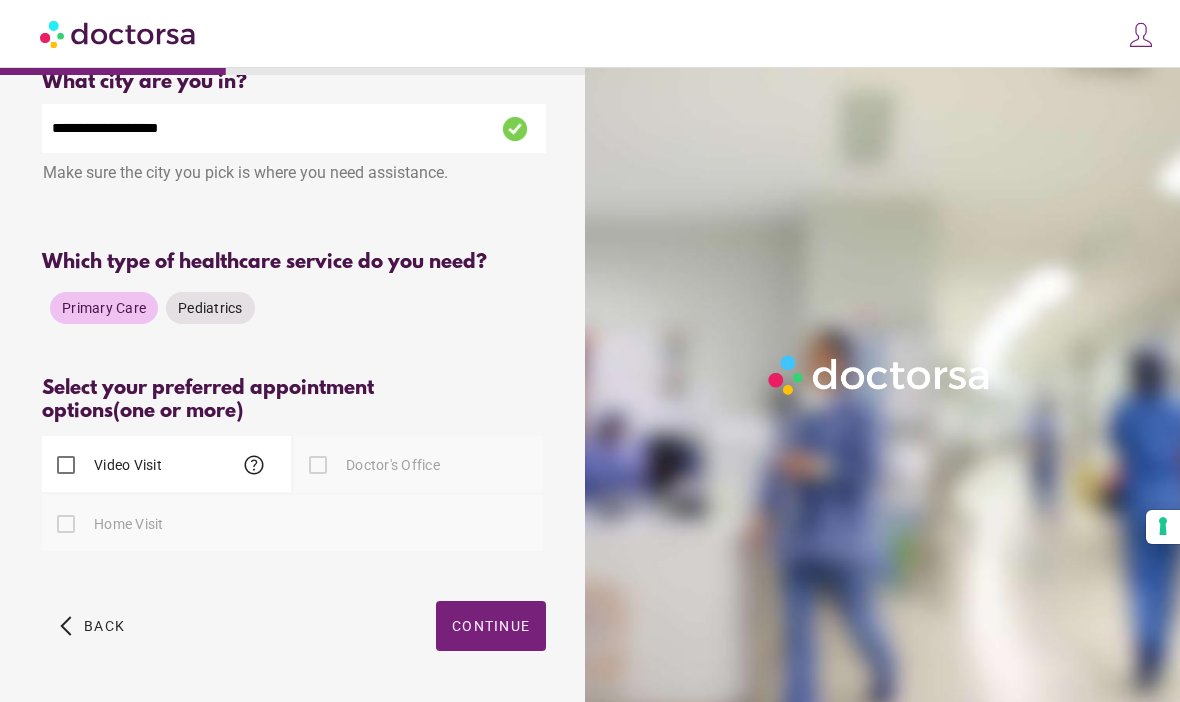 click on "Continue" at bounding box center (491, 626) 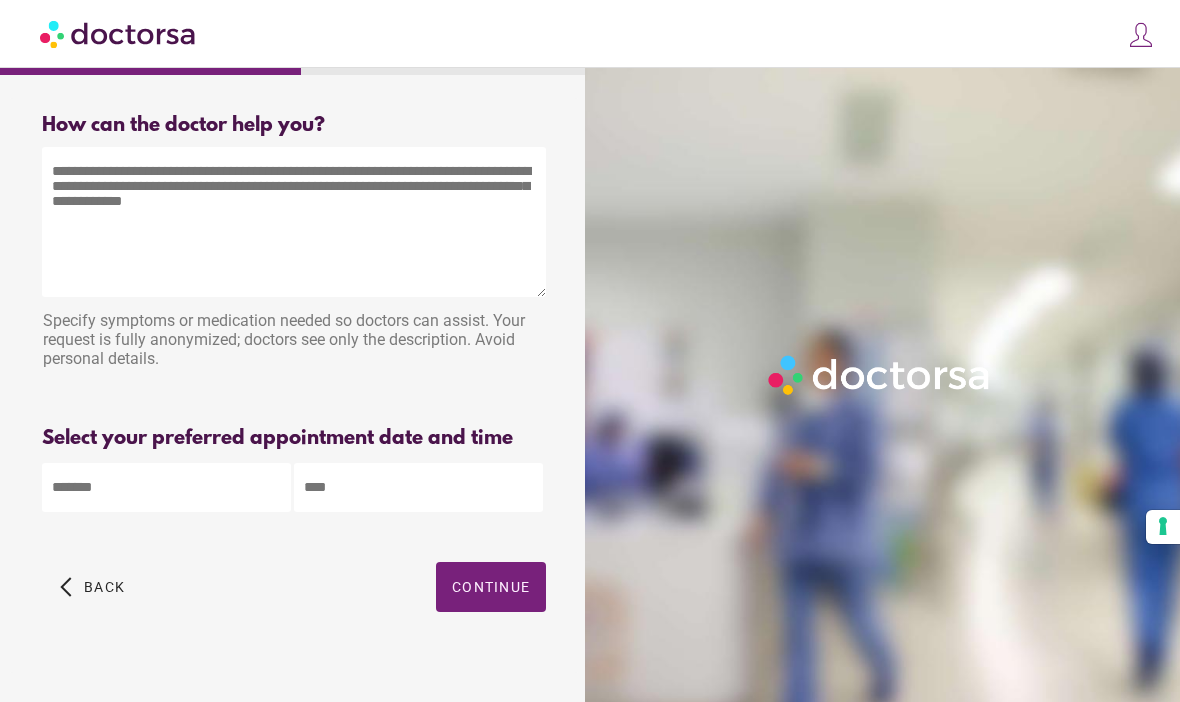 click at bounding box center [294, 222] 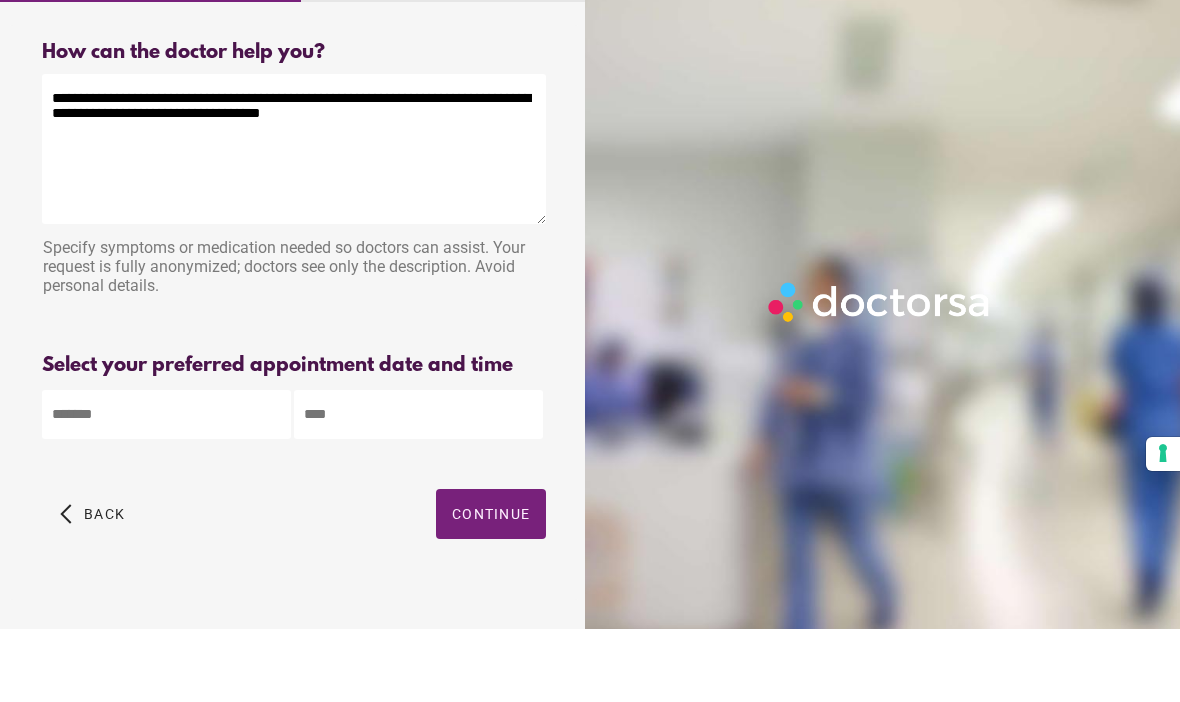 click on "**********" at bounding box center [294, 222] 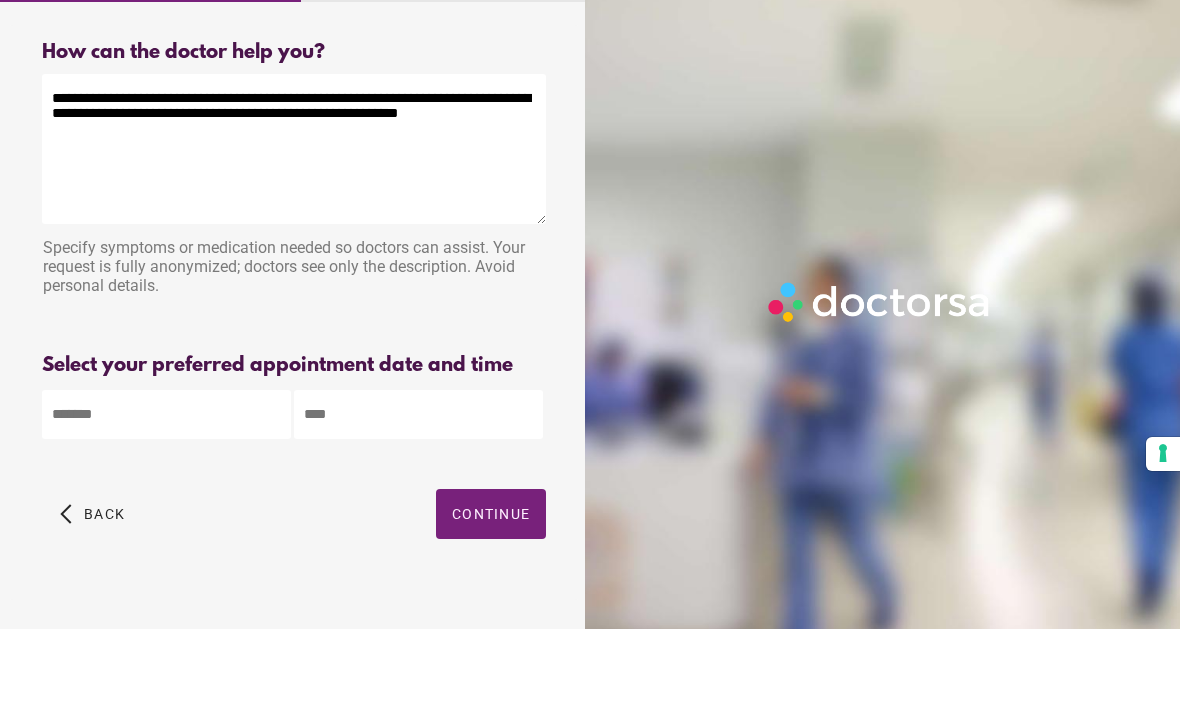 click on "**********" at bounding box center (294, 222) 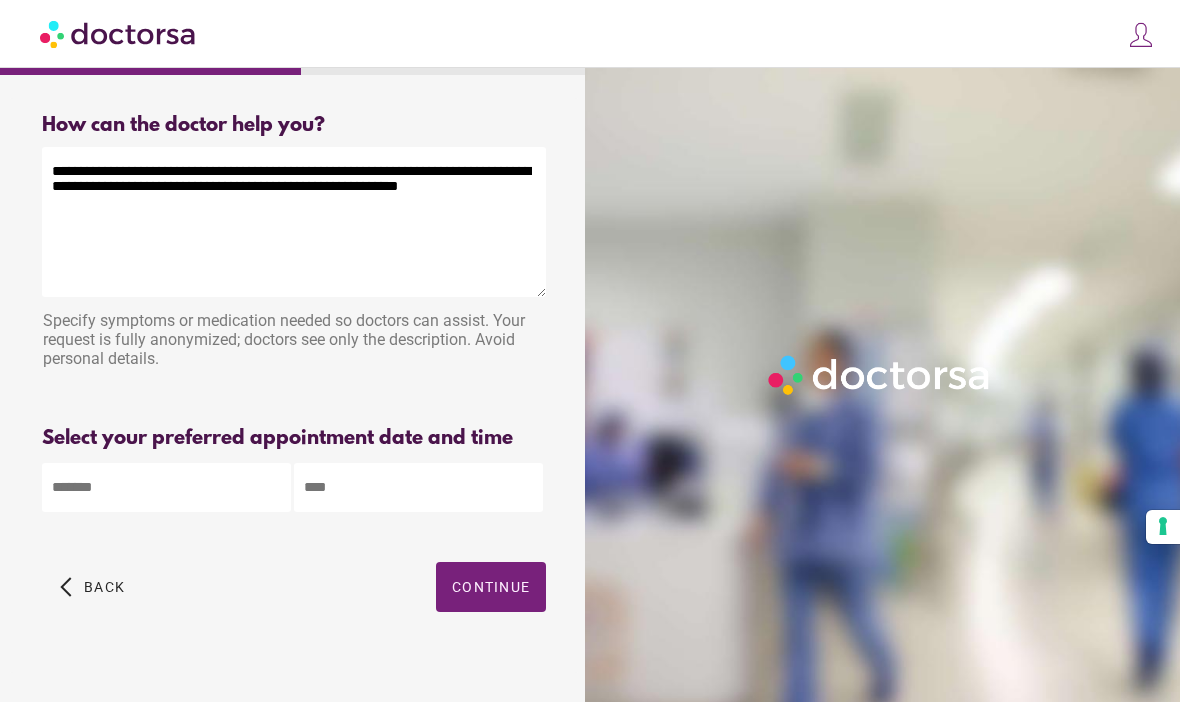type on "**********" 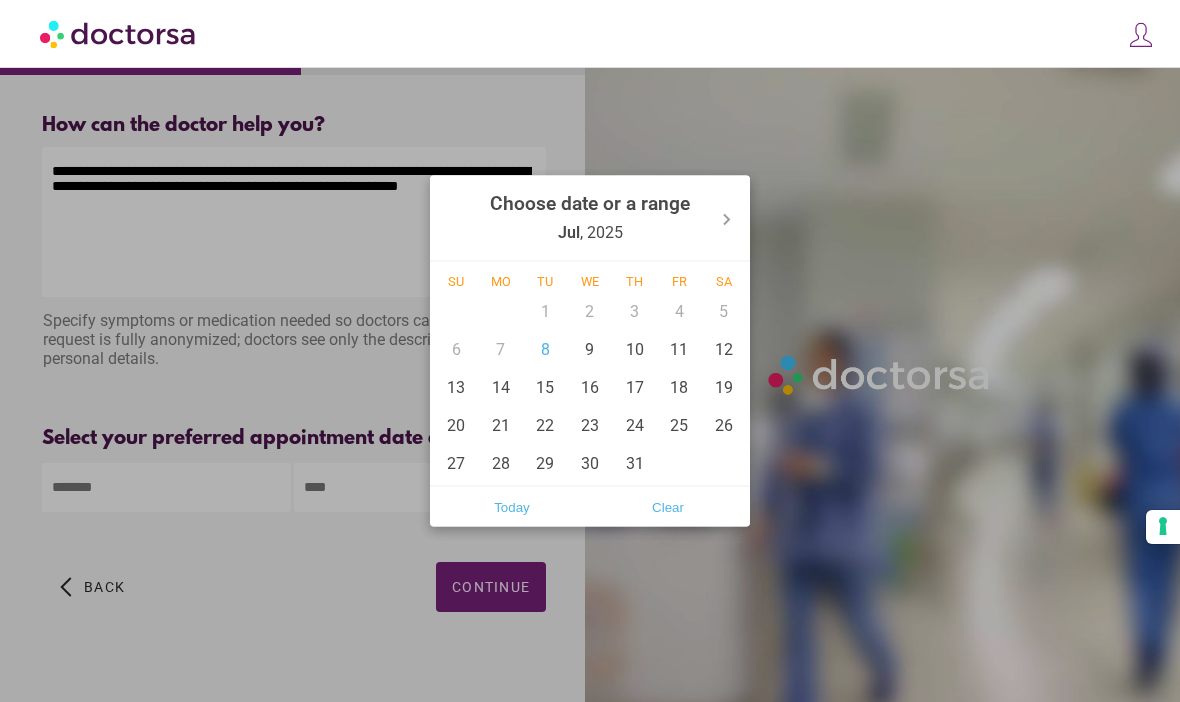click on "8" at bounding box center (545, 349) 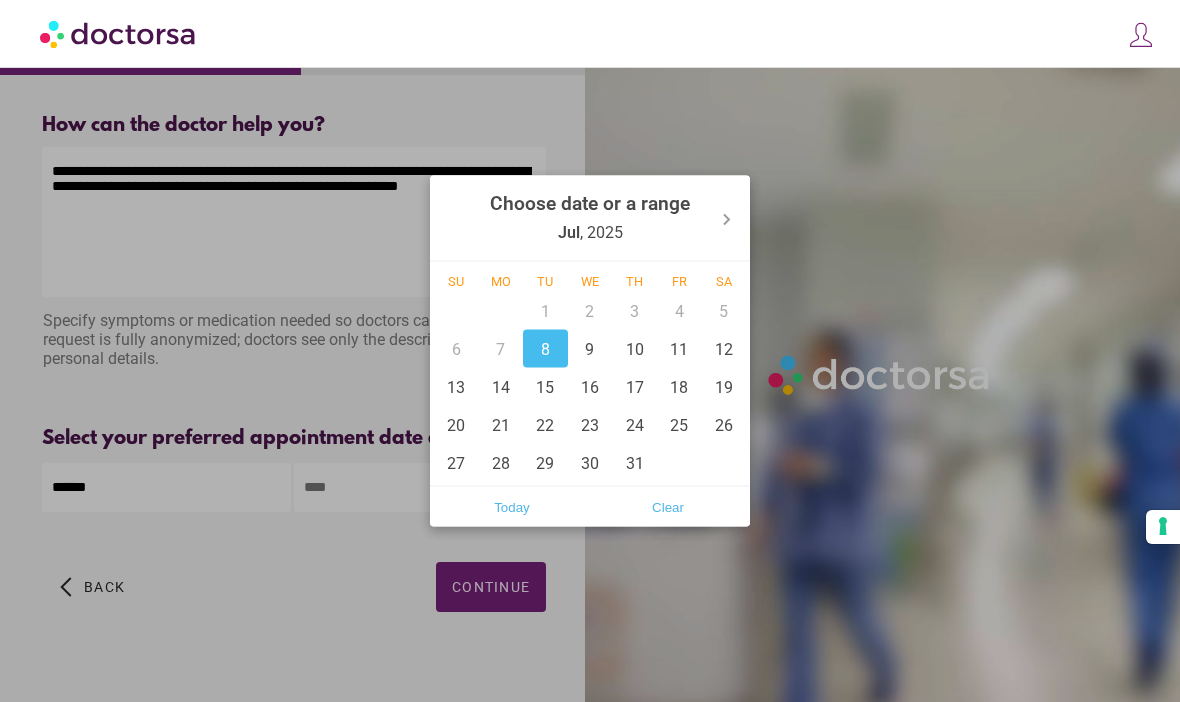click on "Today" at bounding box center (512, 507) 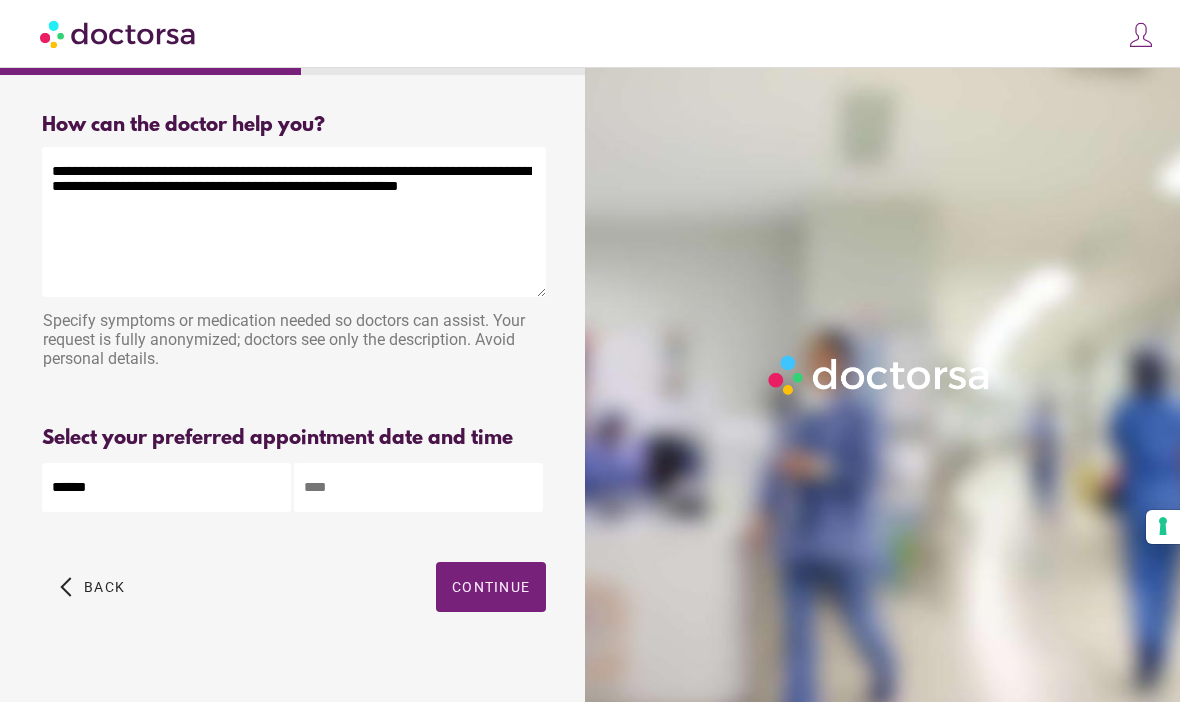 click at bounding box center [418, 487] 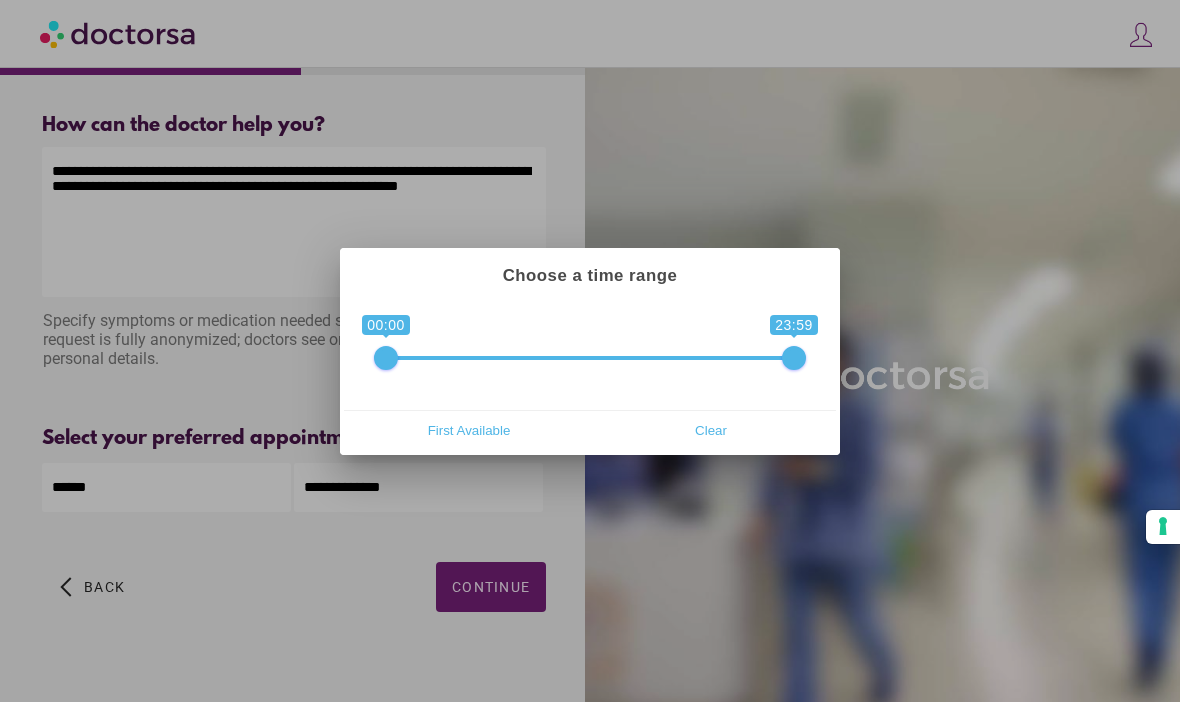 click on "First Available" at bounding box center (469, 431) 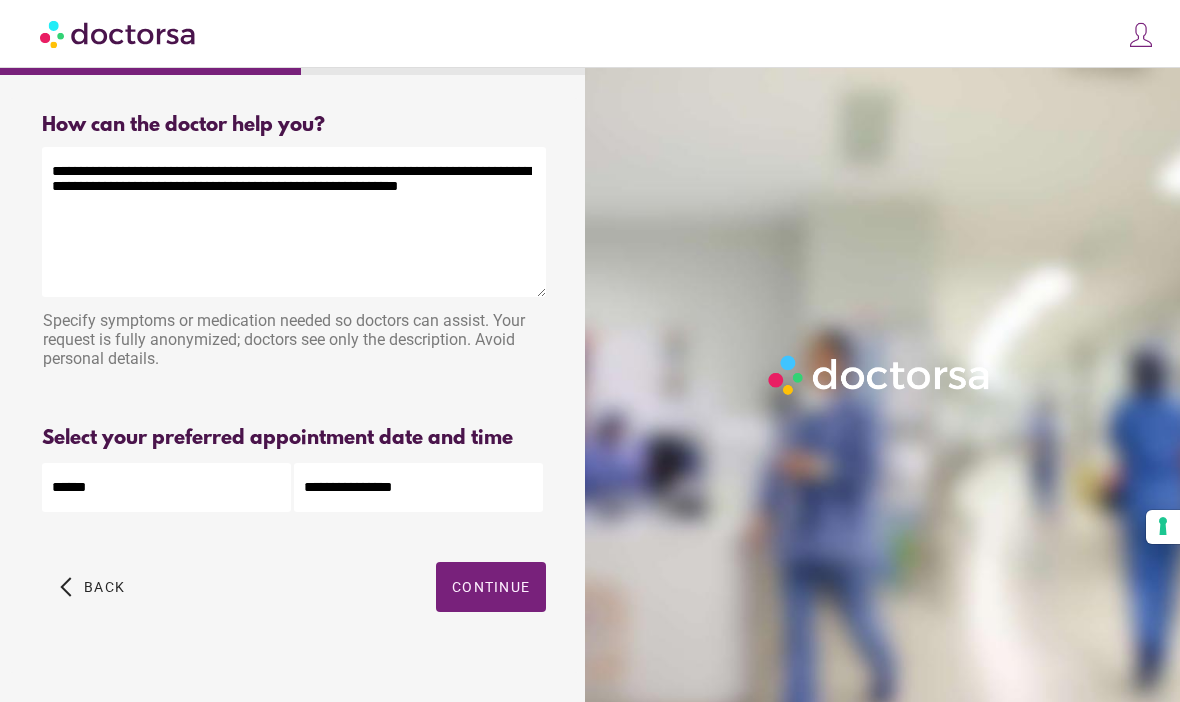 click on "Continue" at bounding box center [491, 587] 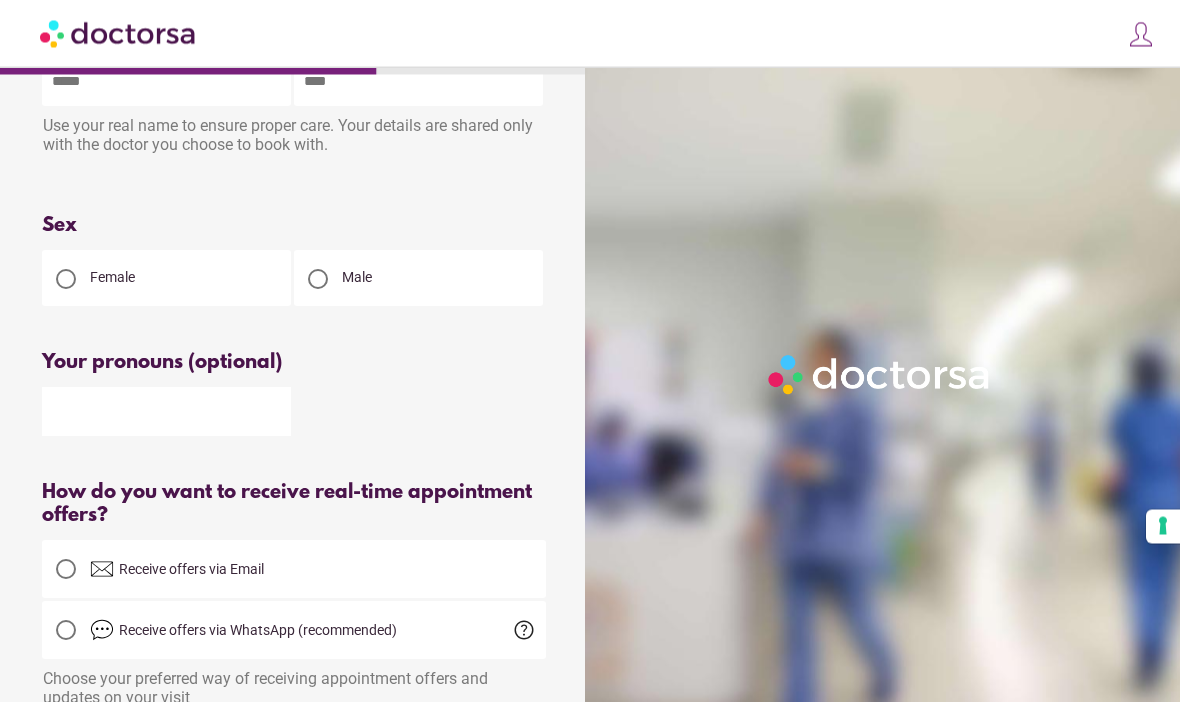 click at bounding box center [66, 280] 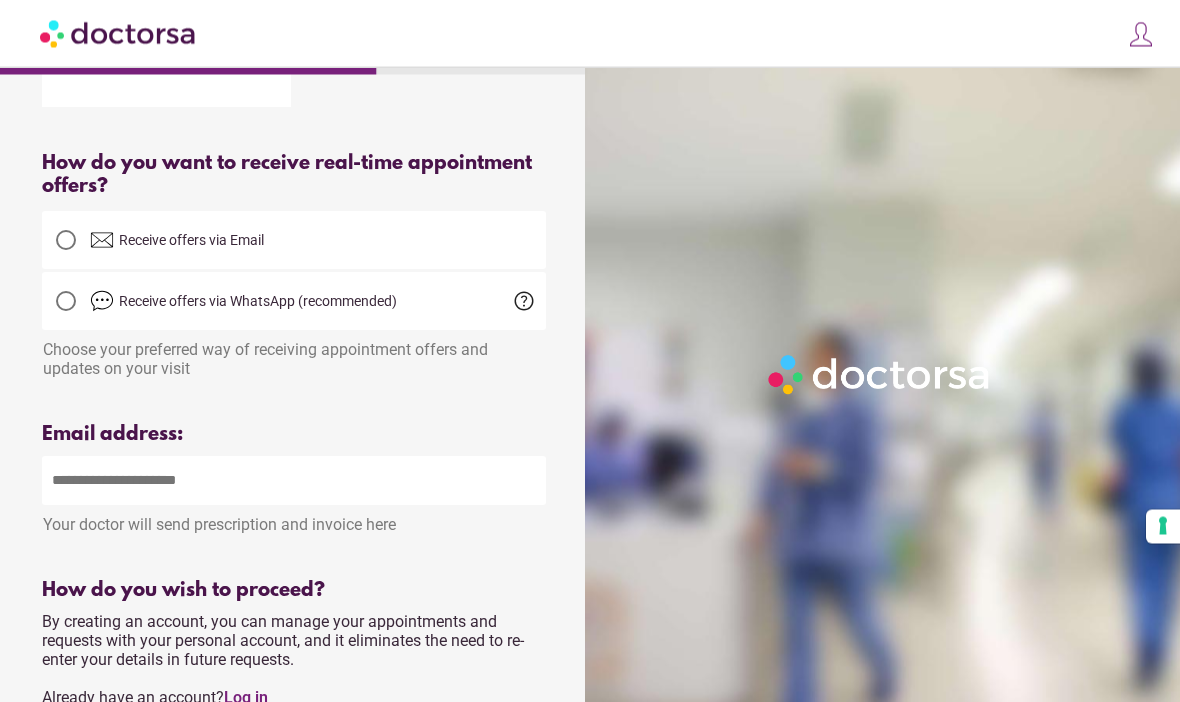 scroll, scrollTop: 426, scrollLeft: 0, axis: vertical 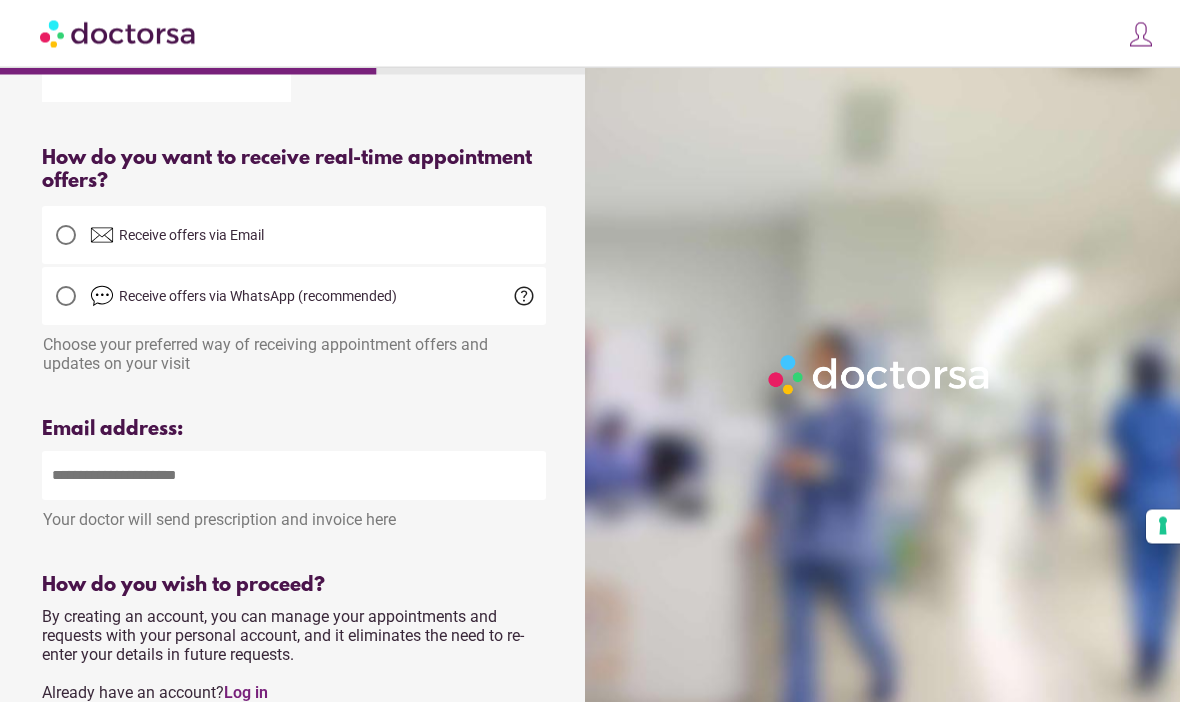click at bounding box center [66, 236] 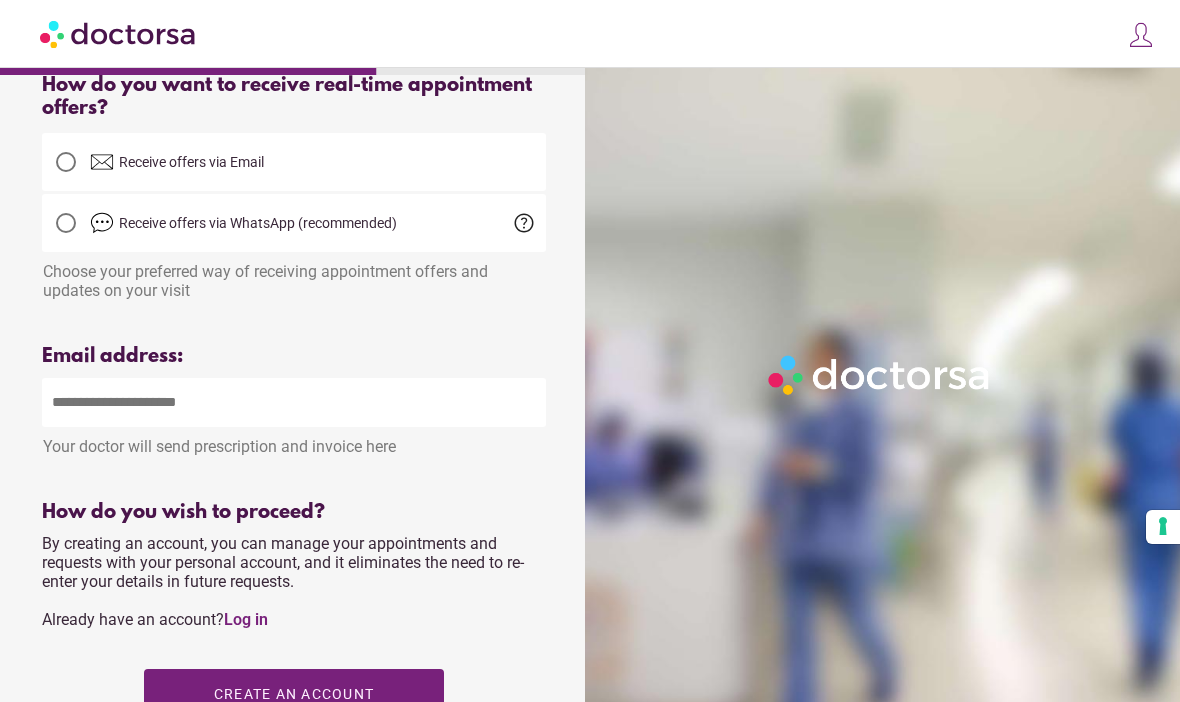 scroll, scrollTop: 505, scrollLeft: 0, axis: vertical 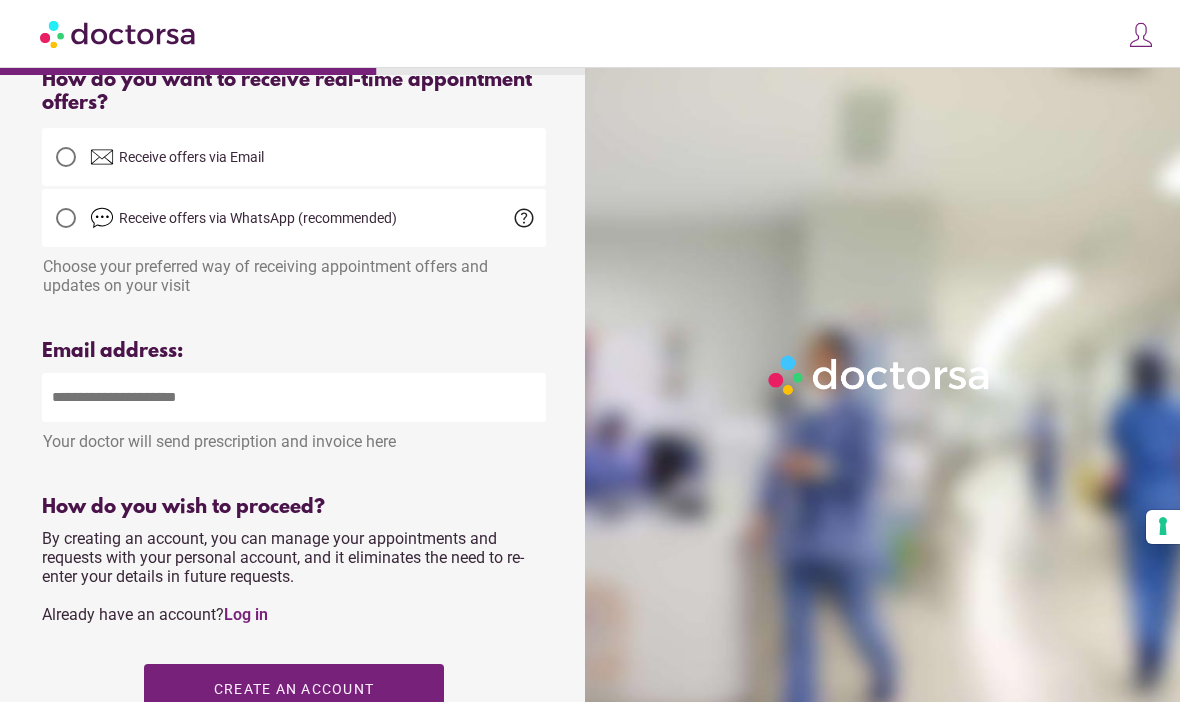 click at bounding box center [294, 397] 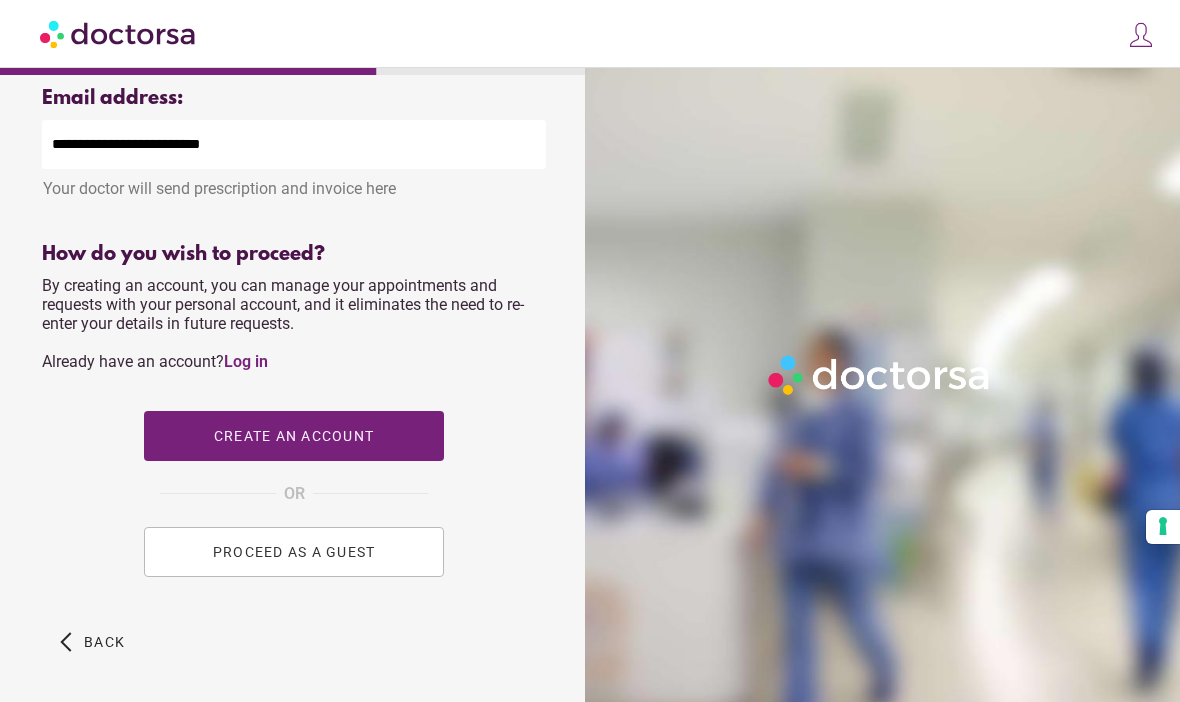 scroll, scrollTop: 780, scrollLeft: 0, axis: vertical 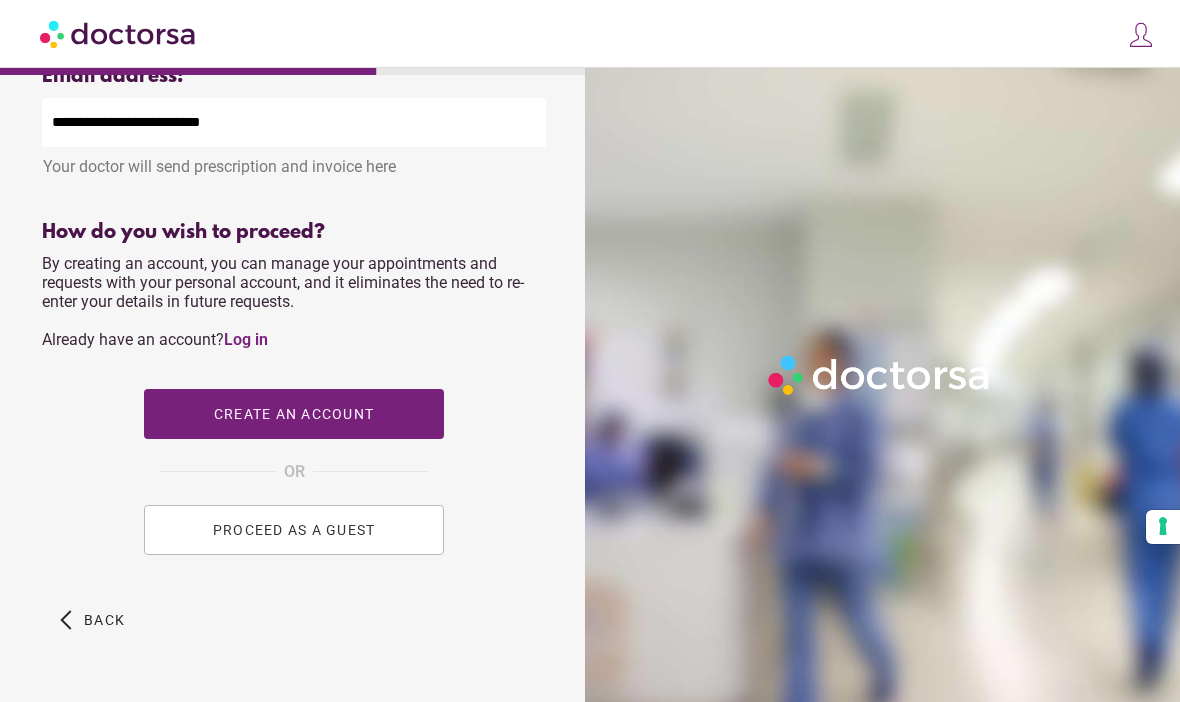 type on "**********" 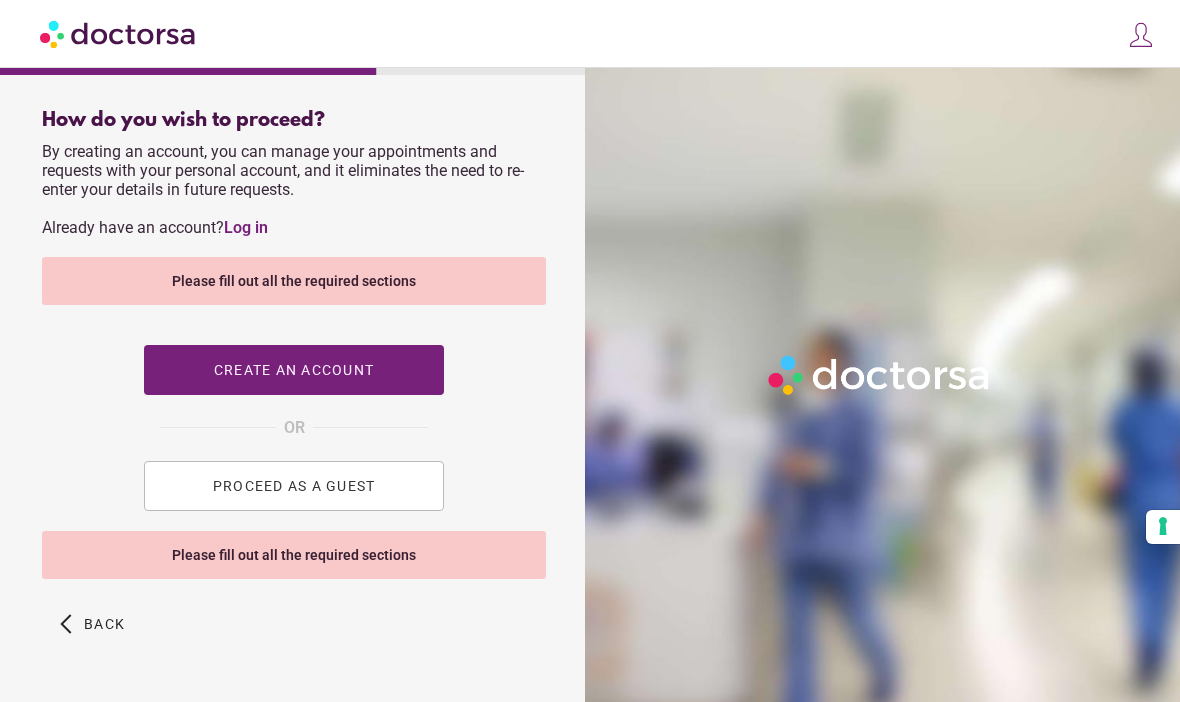 scroll, scrollTop: 896, scrollLeft: 0, axis: vertical 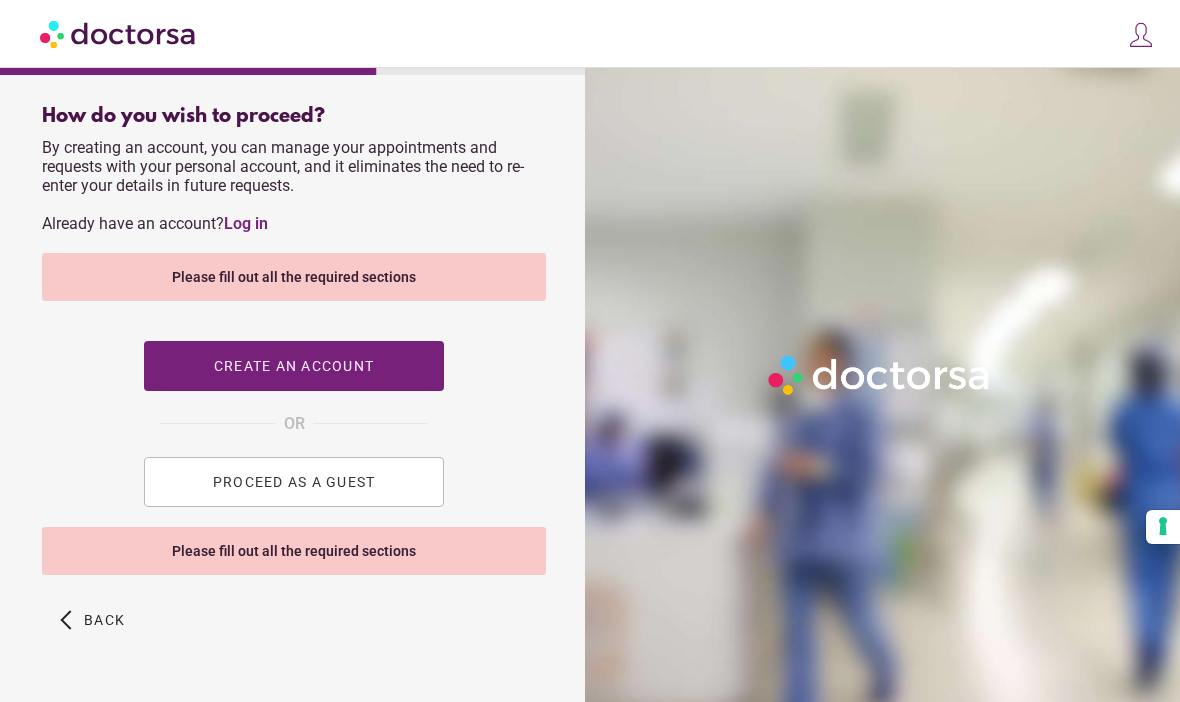click on "PROCEED AS A GUEST" at bounding box center [294, 482] 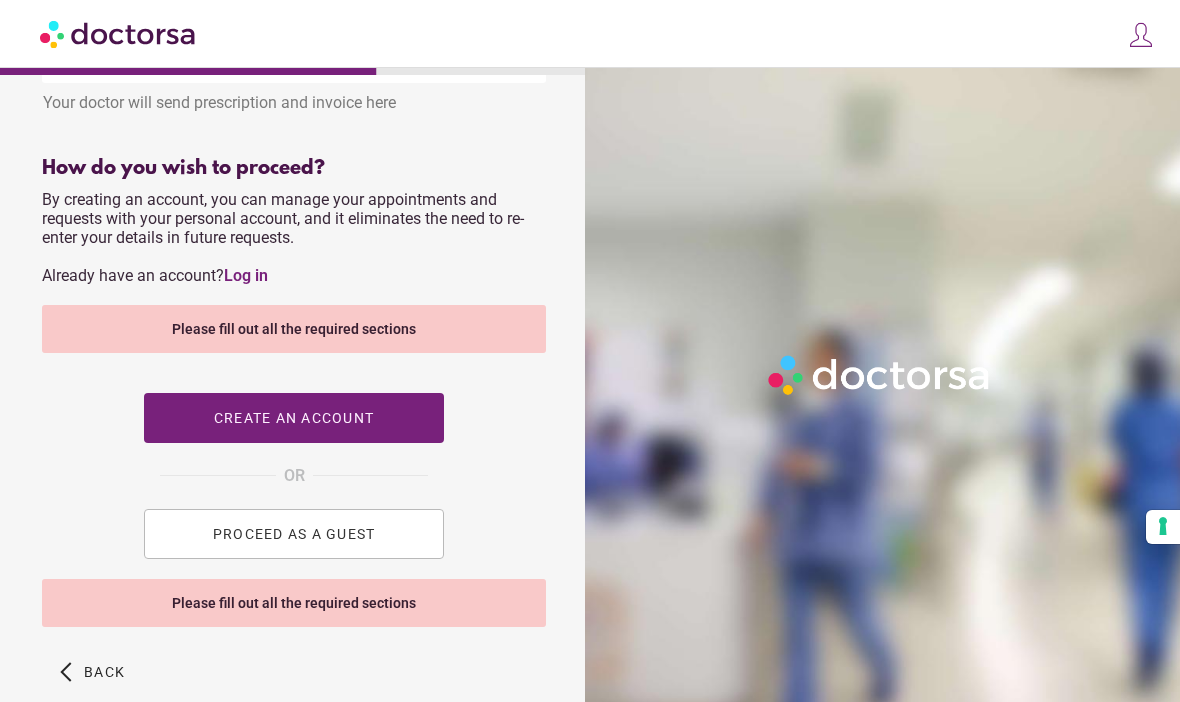 scroll, scrollTop: 896, scrollLeft: 0, axis: vertical 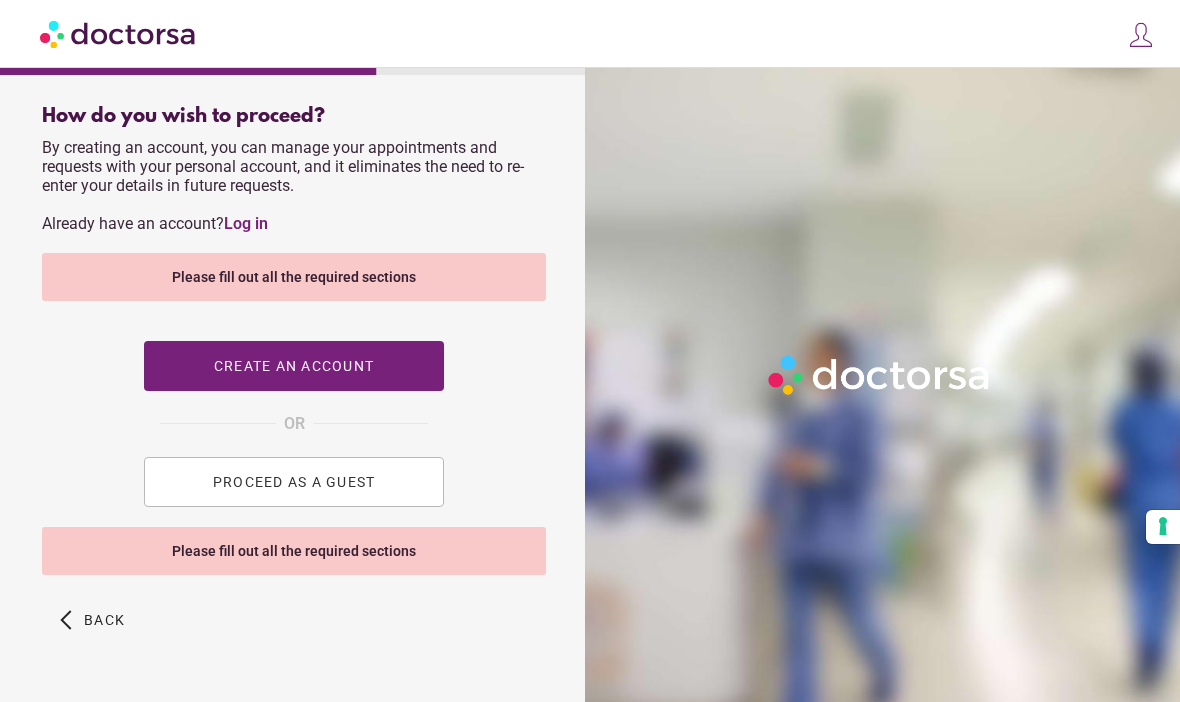 click on "Create an account" at bounding box center [294, 366] 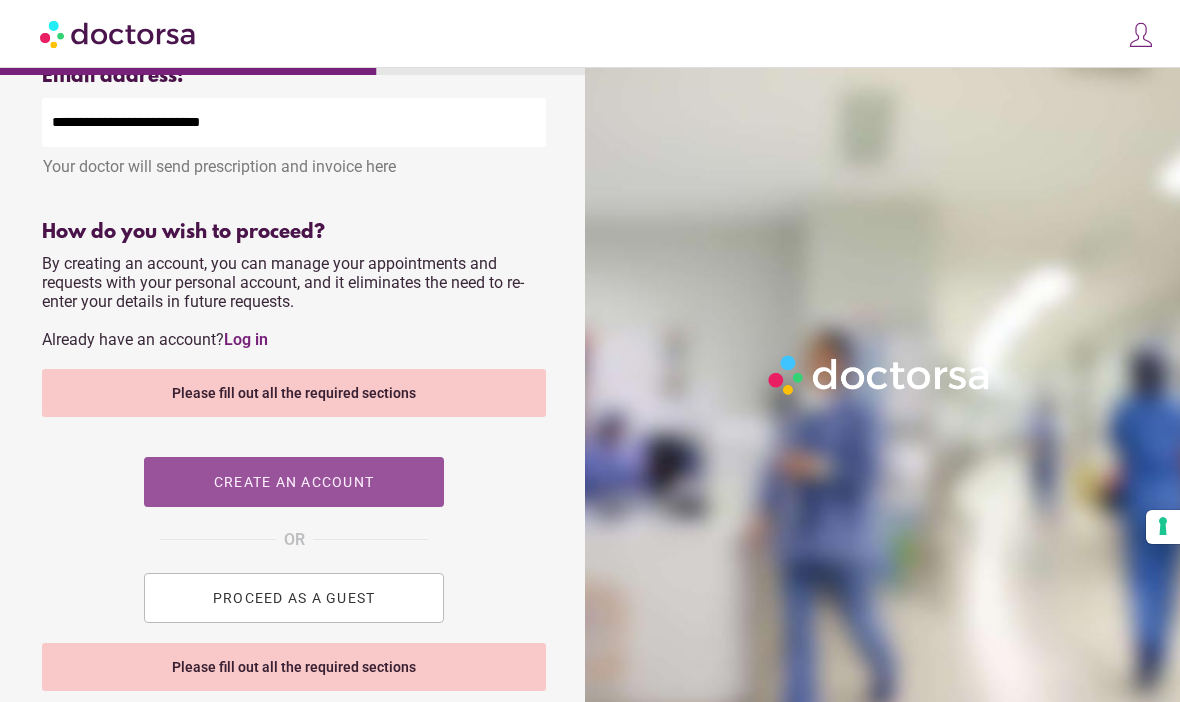 click on "Create an account" at bounding box center [294, 482] 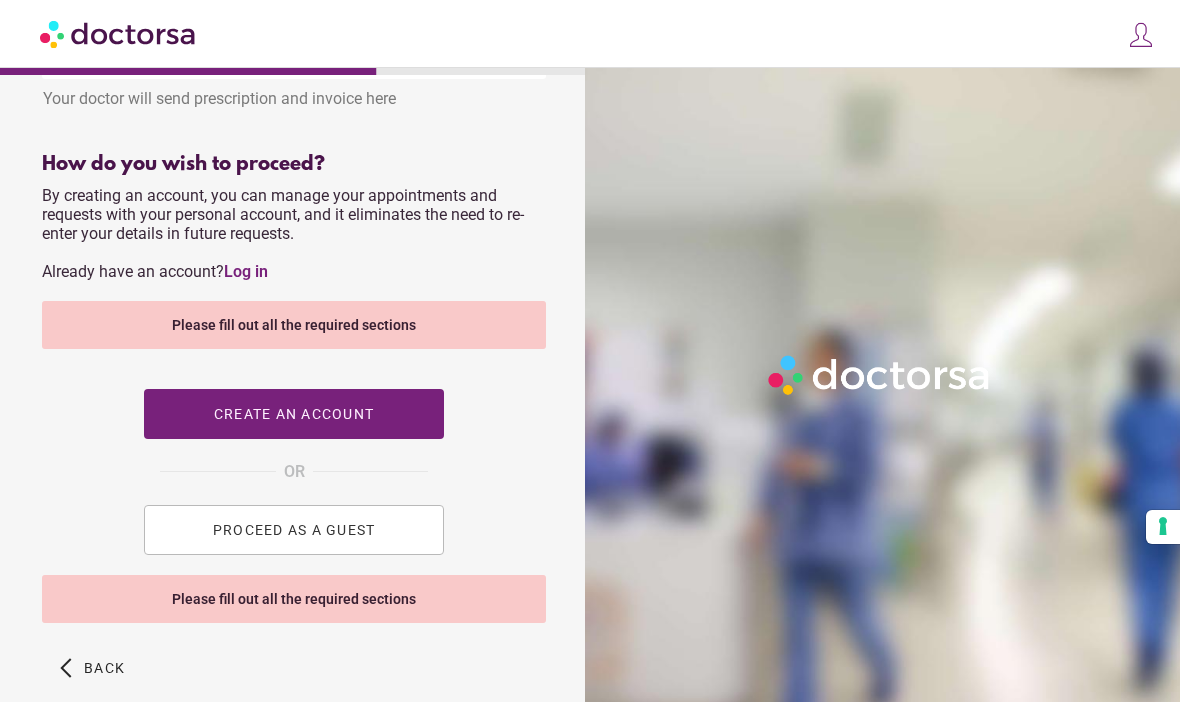 scroll, scrollTop: 896, scrollLeft: 0, axis: vertical 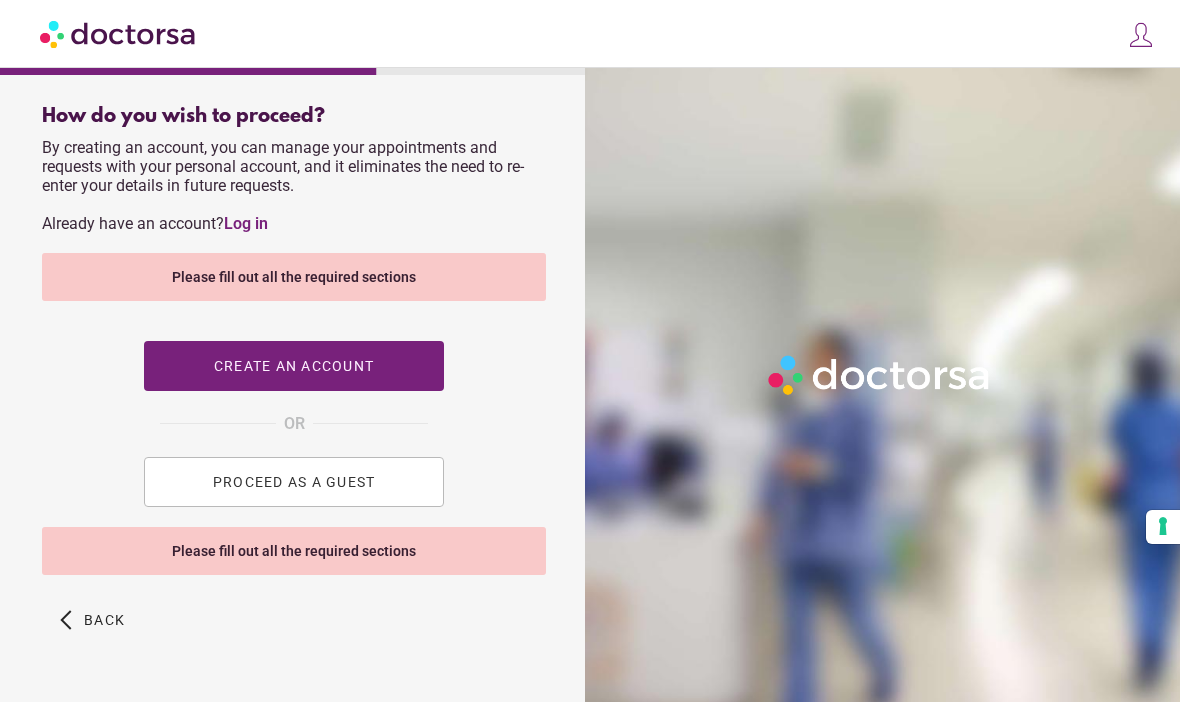 click on "Please fill out all the required sections" at bounding box center [294, 551] 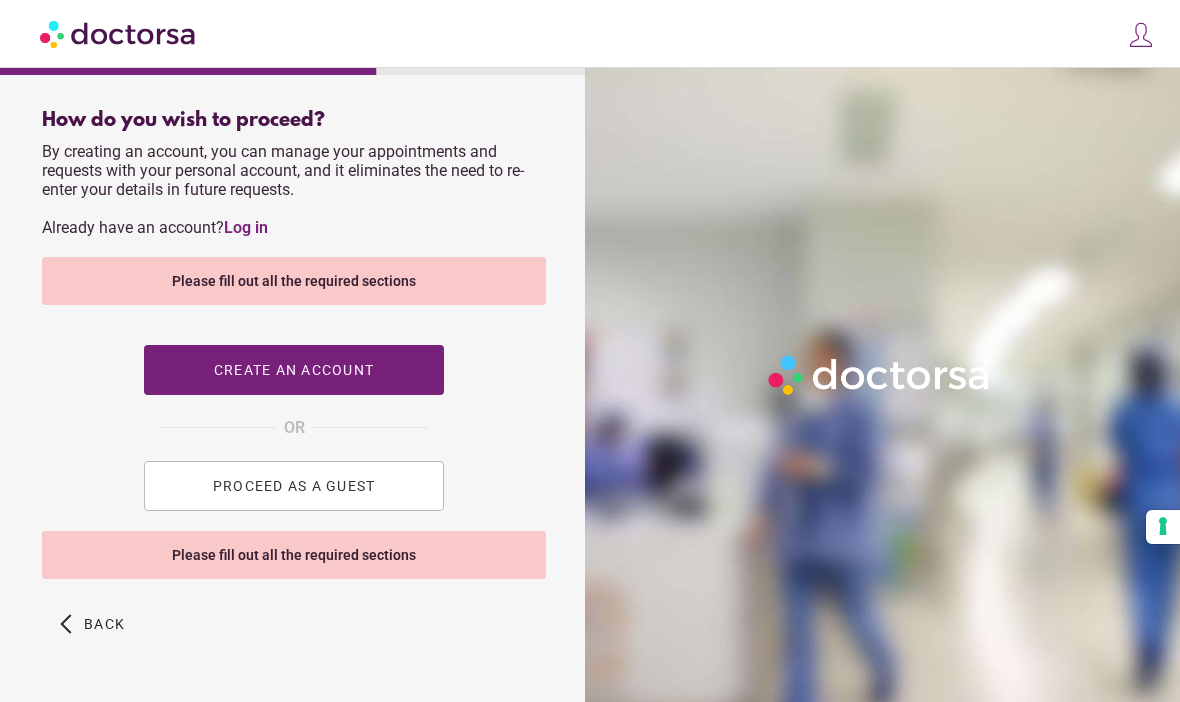 scroll, scrollTop: 891, scrollLeft: 0, axis: vertical 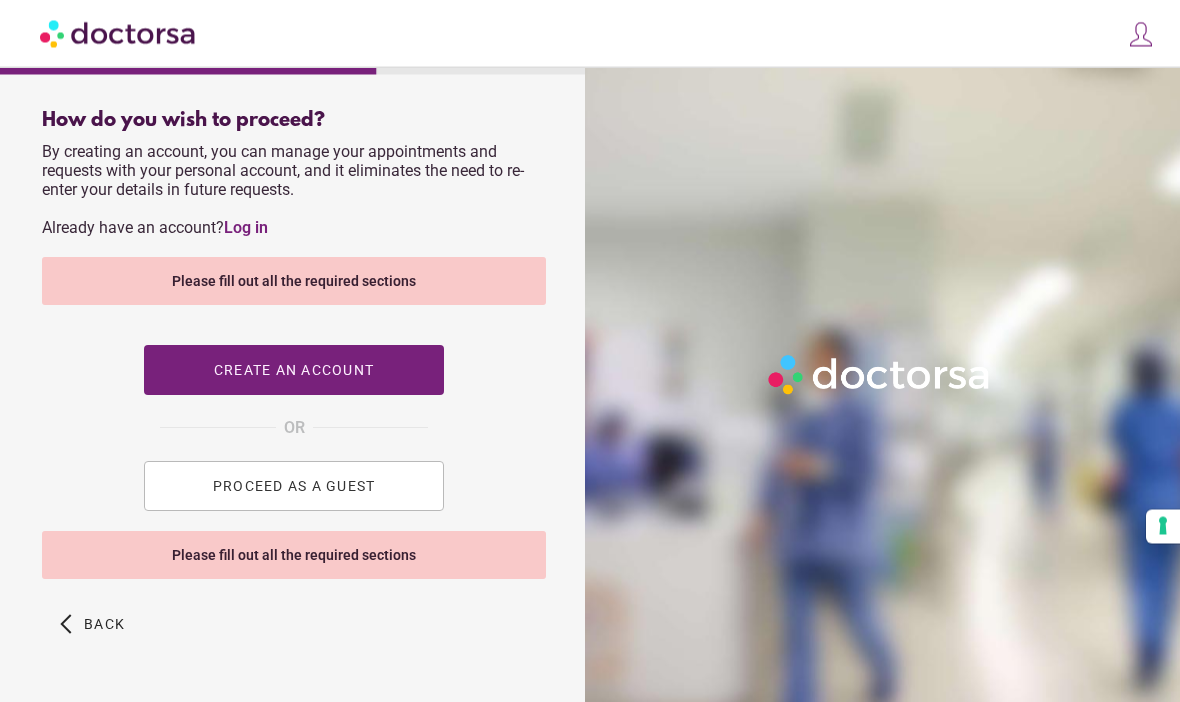 click at bounding box center [92, 625] 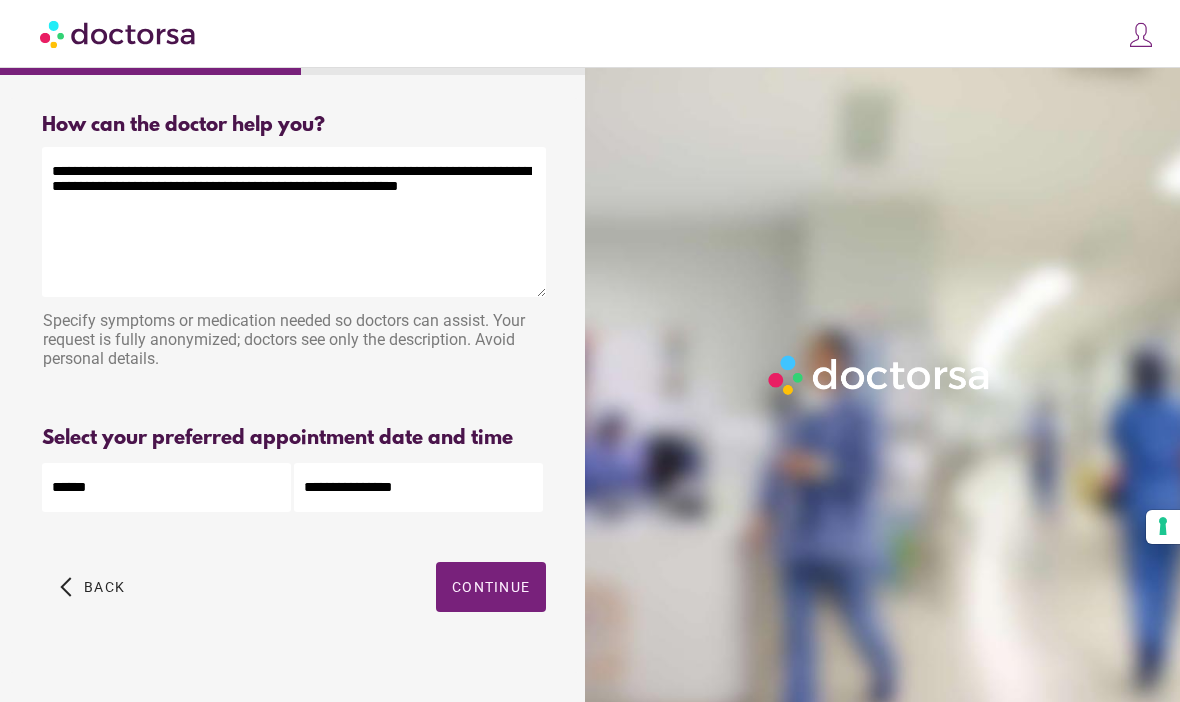 scroll, scrollTop: 14, scrollLeft: 0, axis: vertical 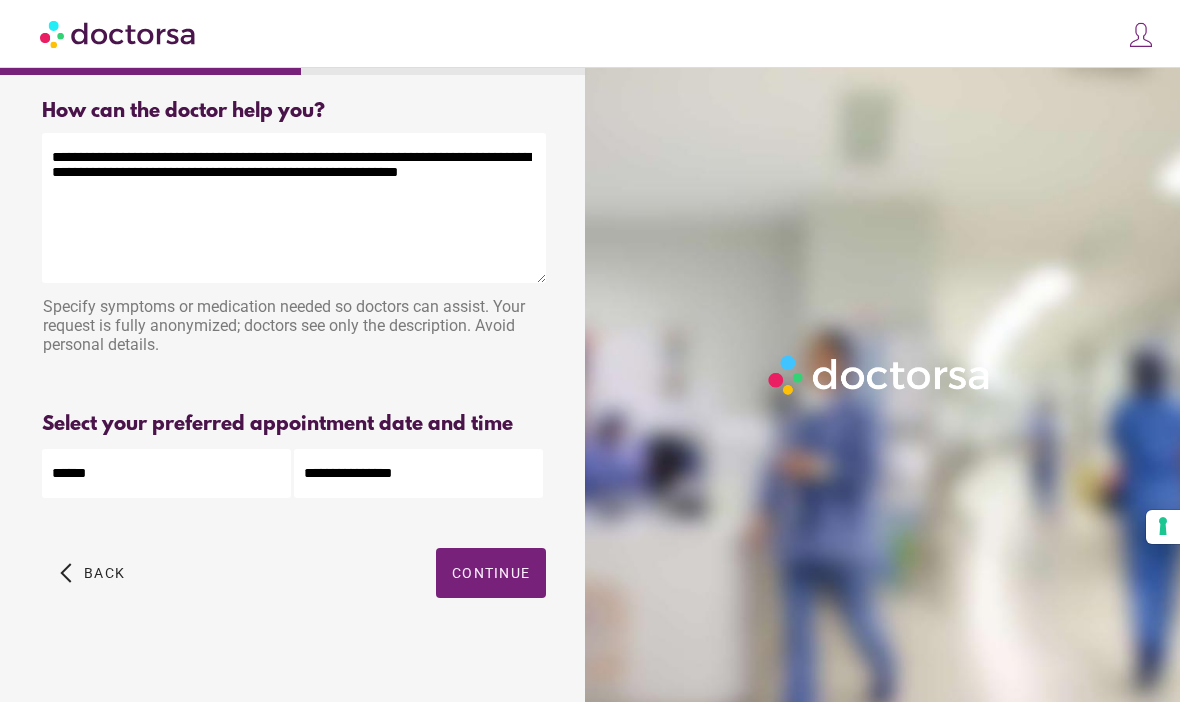 click at bounding box center [491, 573] 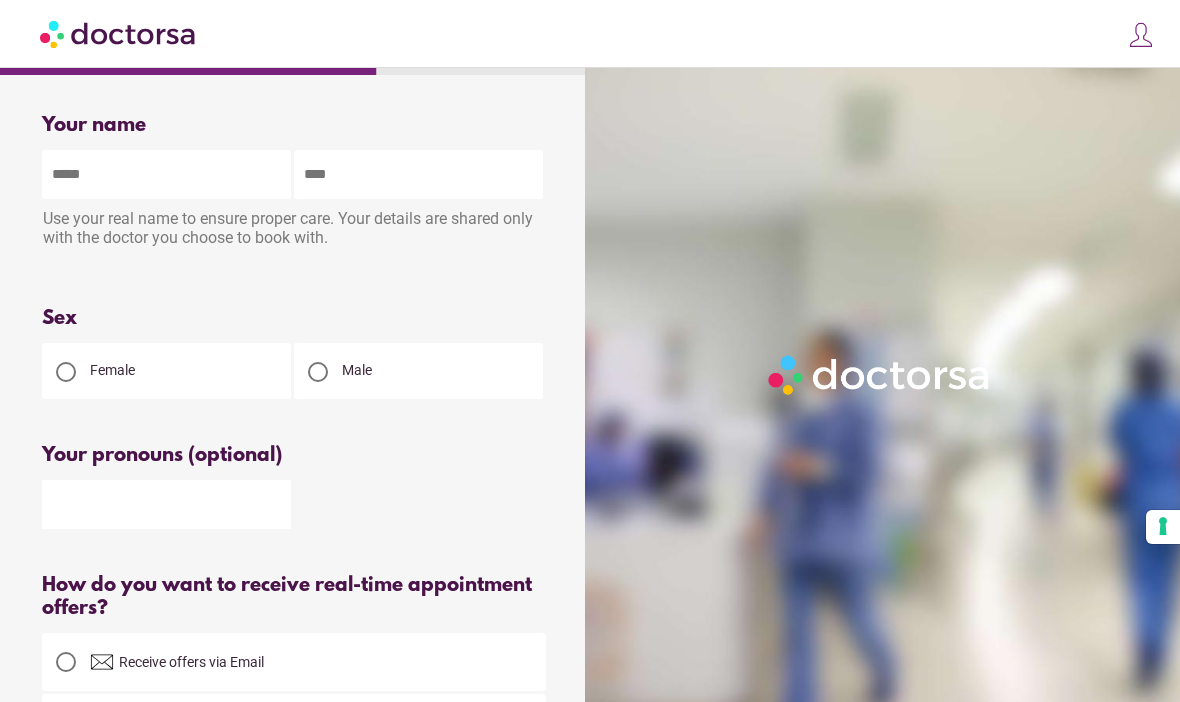 click at bounding box center [166, 174] 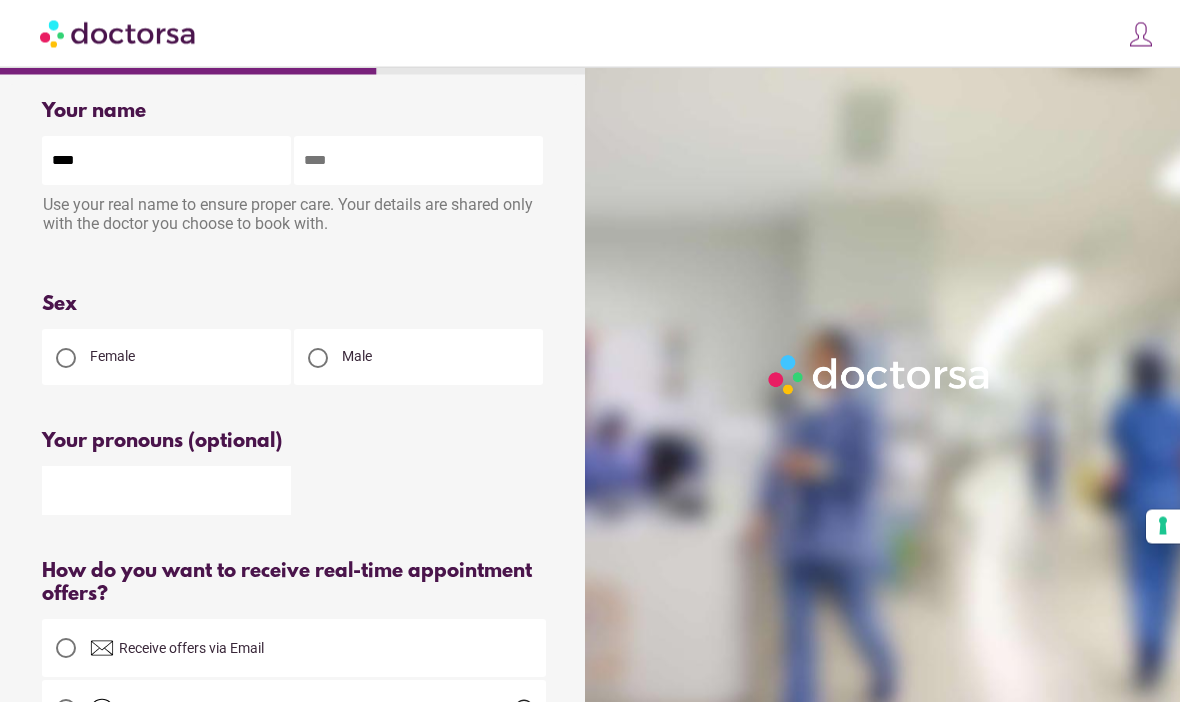 type on "****" 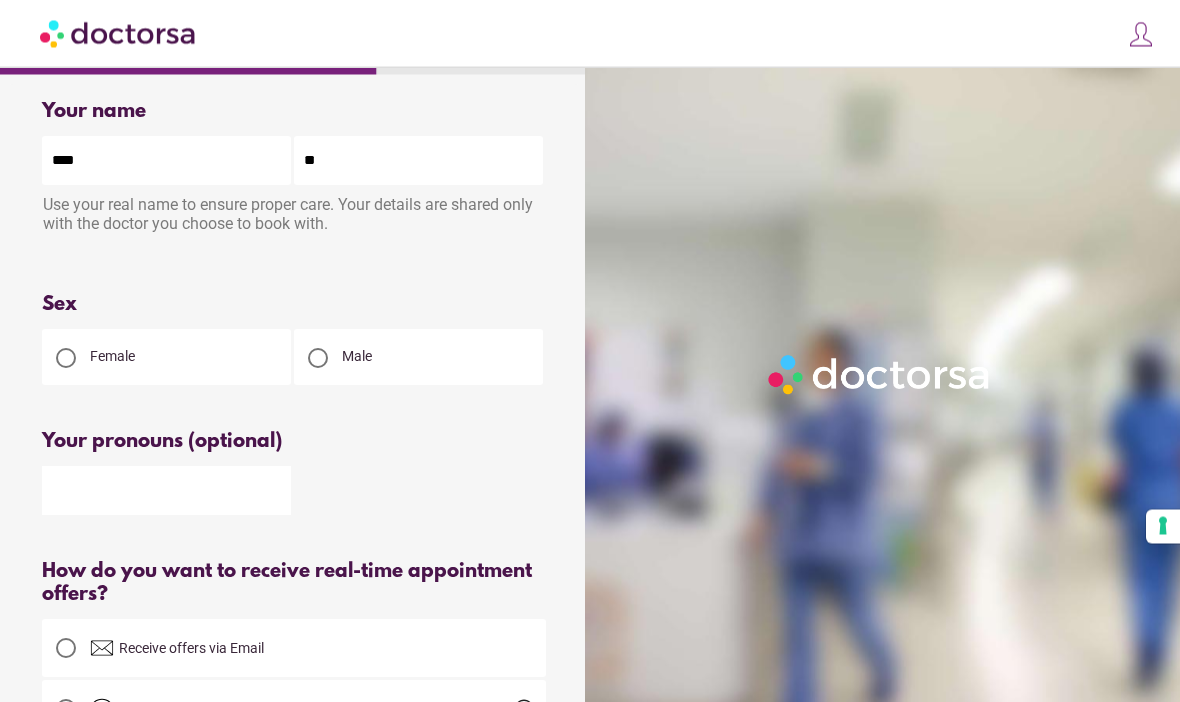 type on "***" 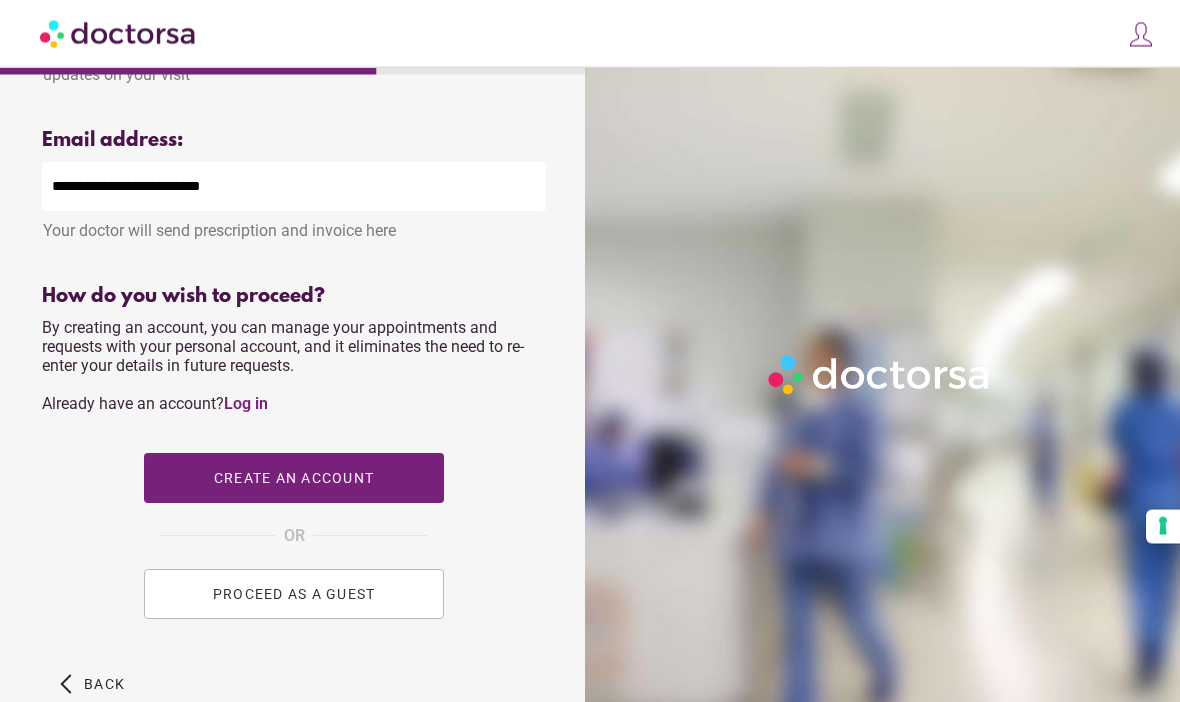 scroll, scrollTop: 716, scrollLeft: 0, axis: vertical 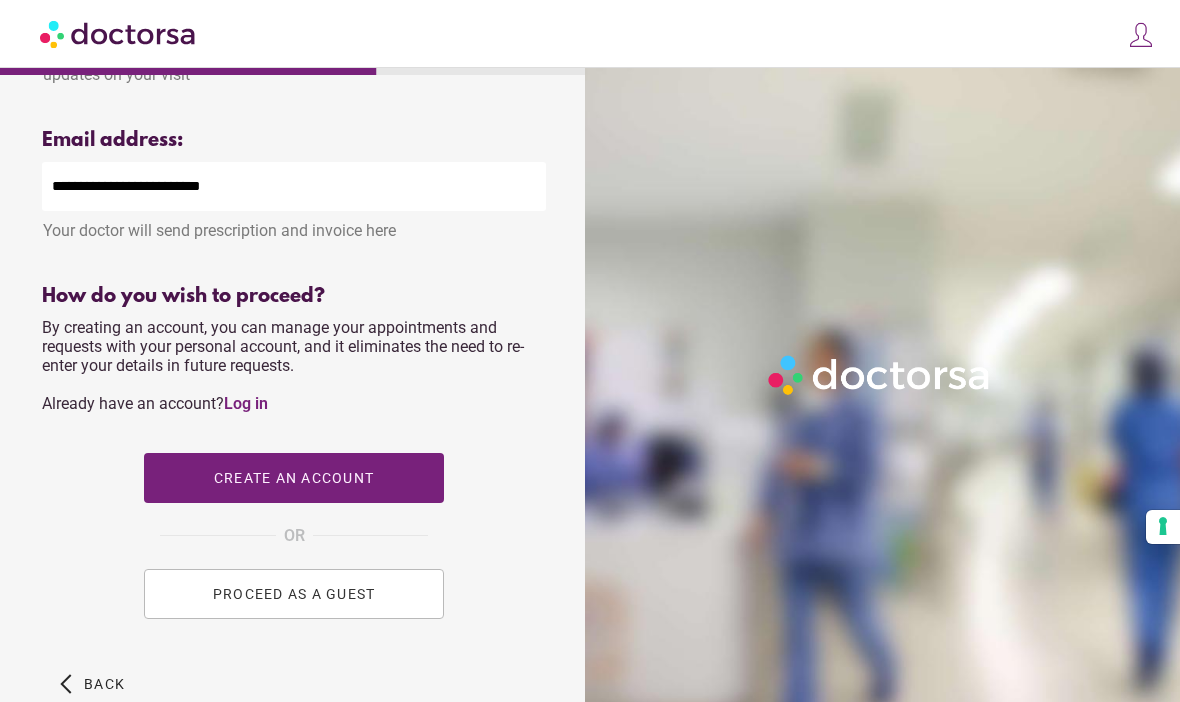 click on "PROCEED AS A GUEST" at bounding box center [294, 594] 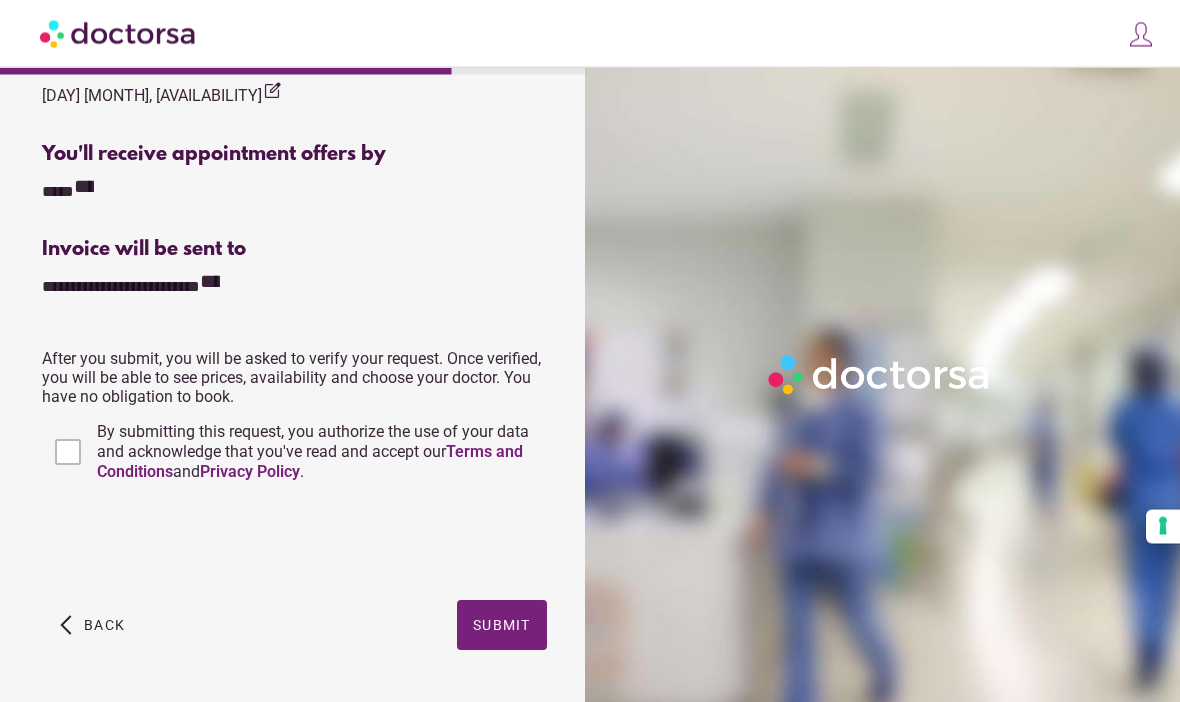 scroll, scrollTop: 727, scrollLeft: 0, axis: vertical 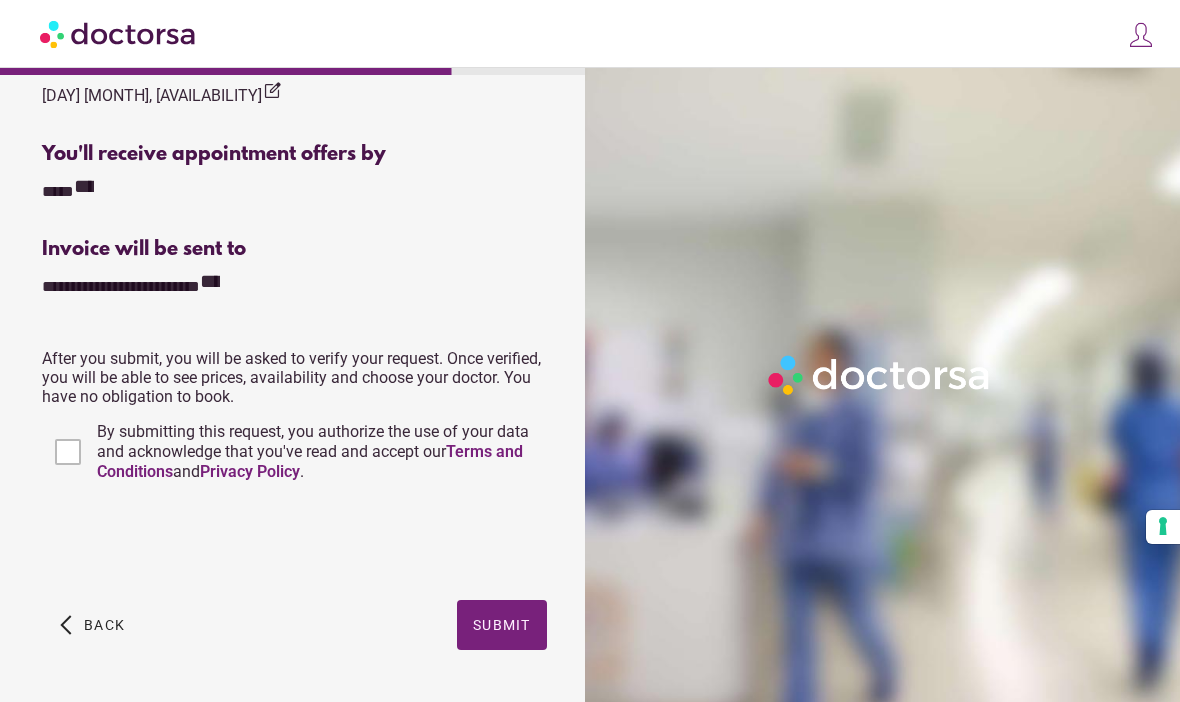 click on "Submit" at bounding box center (502, 625) 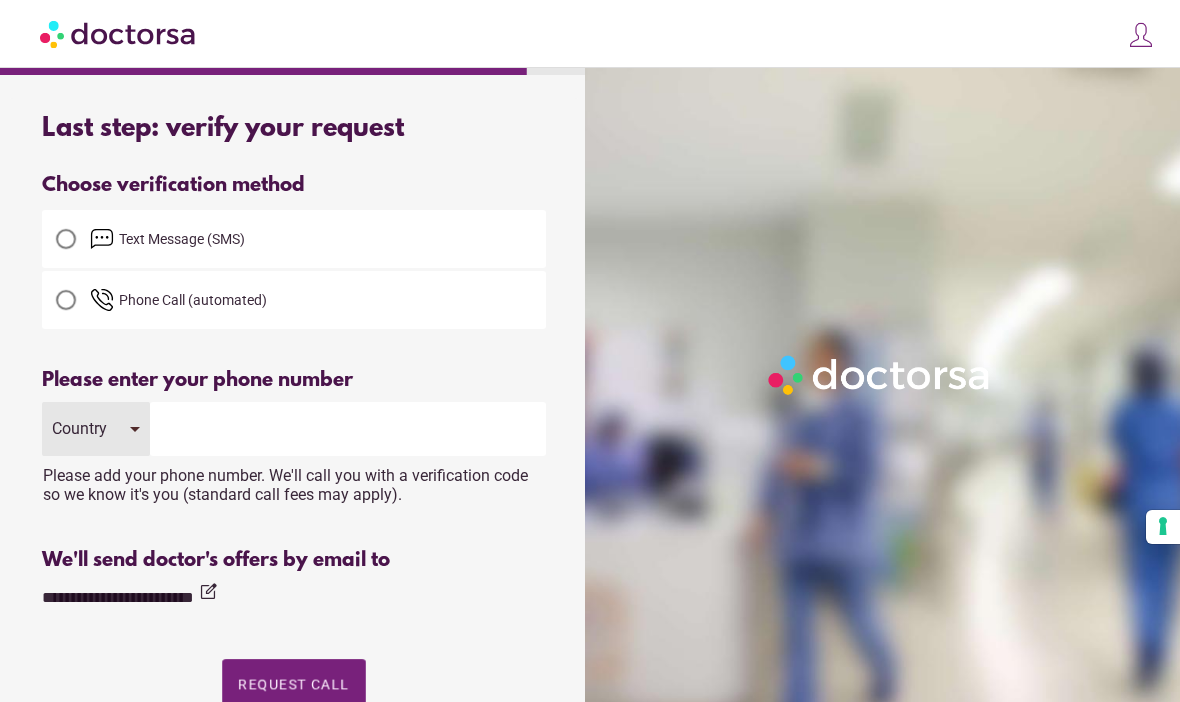 scroll, scrollTop: 0, scrollLeft: 0, axis: both 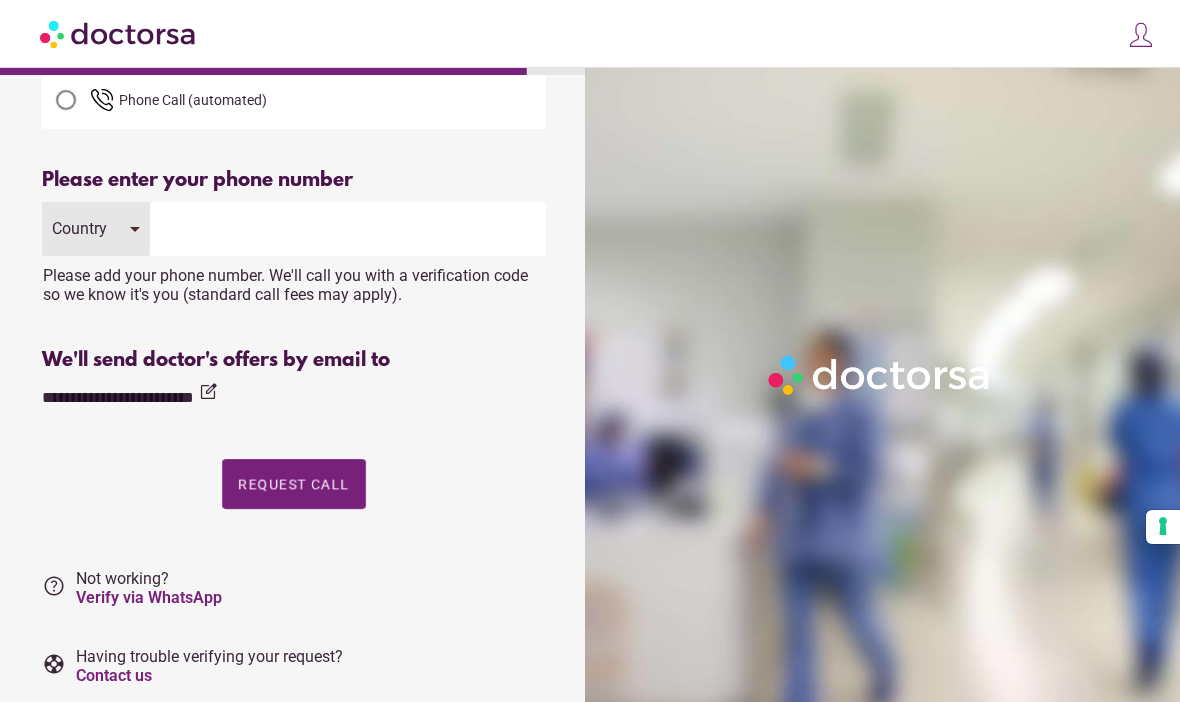 click at bounding box center [348, 229] 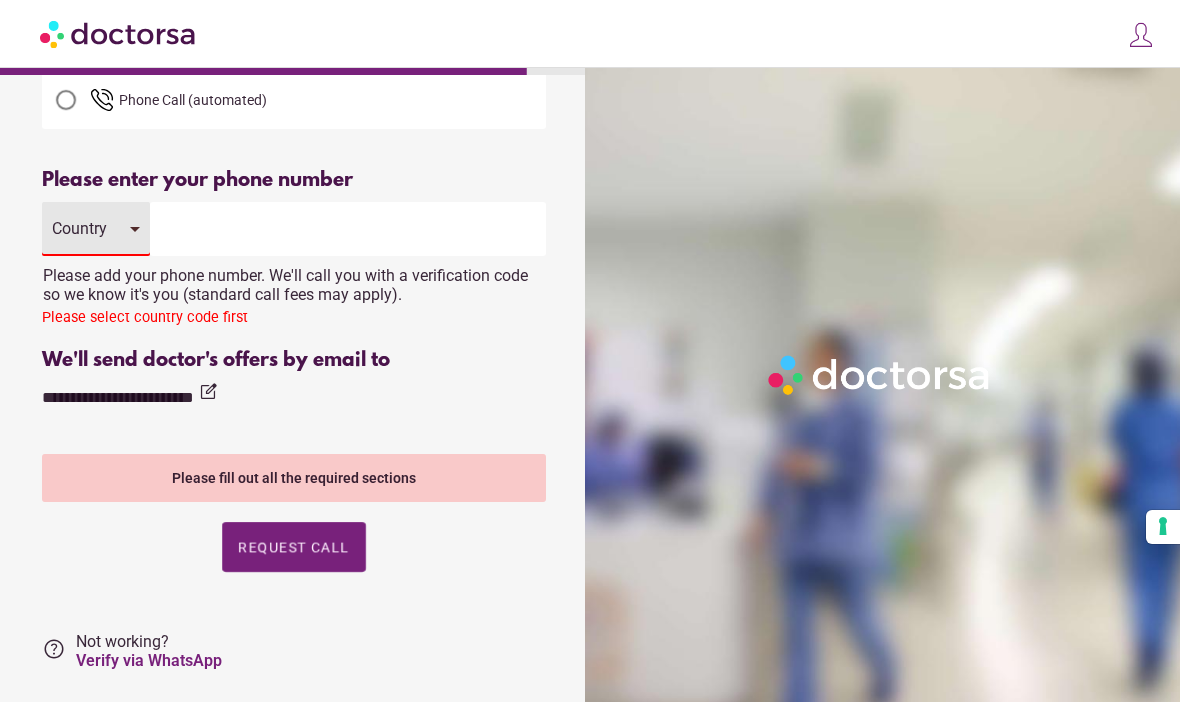 click on "Country" at bounding box center [96, 229] 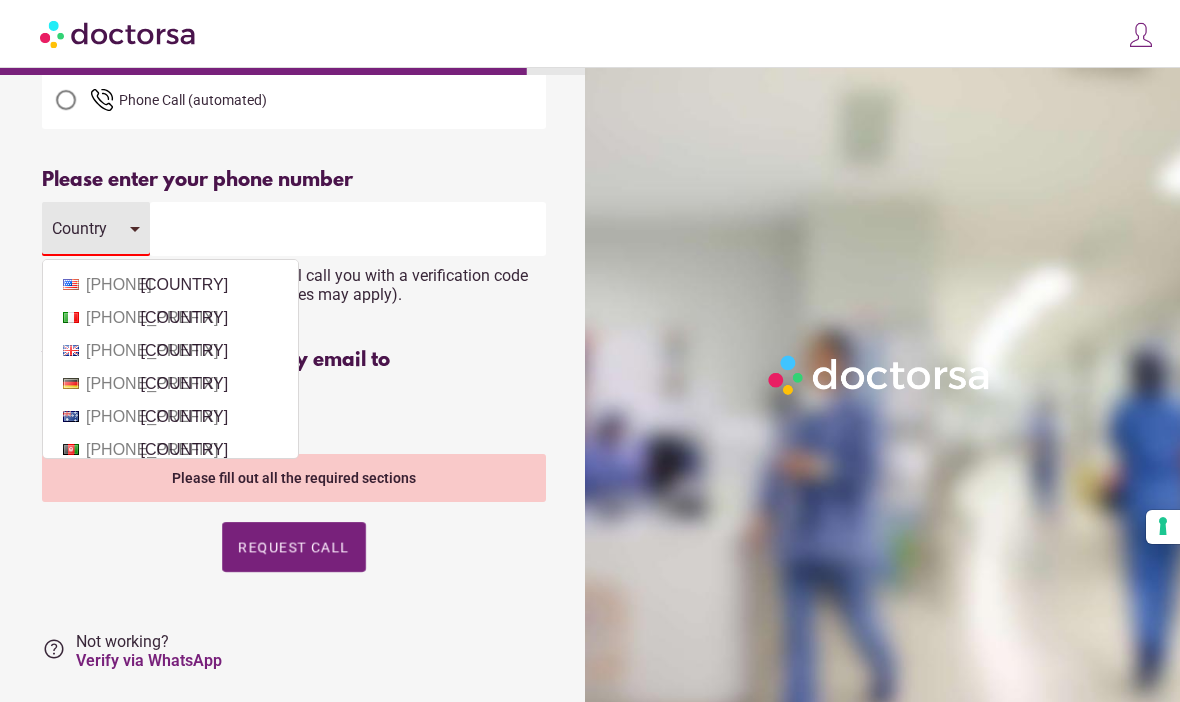 click on "[PHONE_PREFIX]" at bounding box center (170, 351) 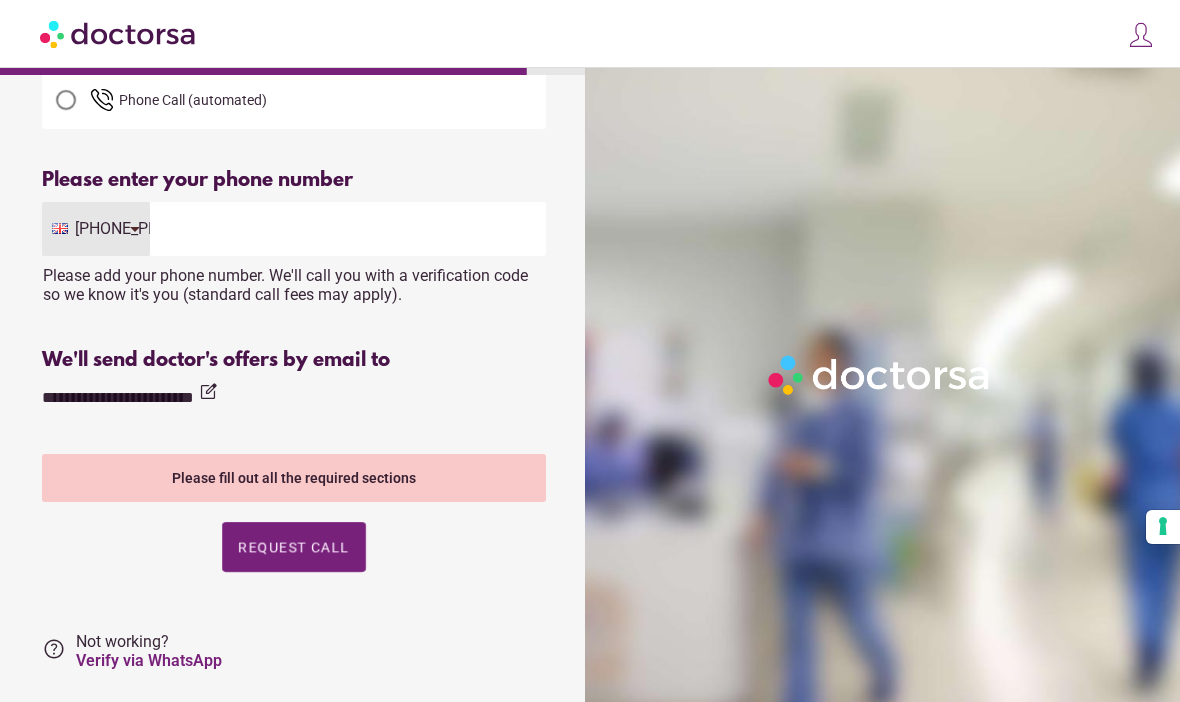 click at bounding box center [348, 229] 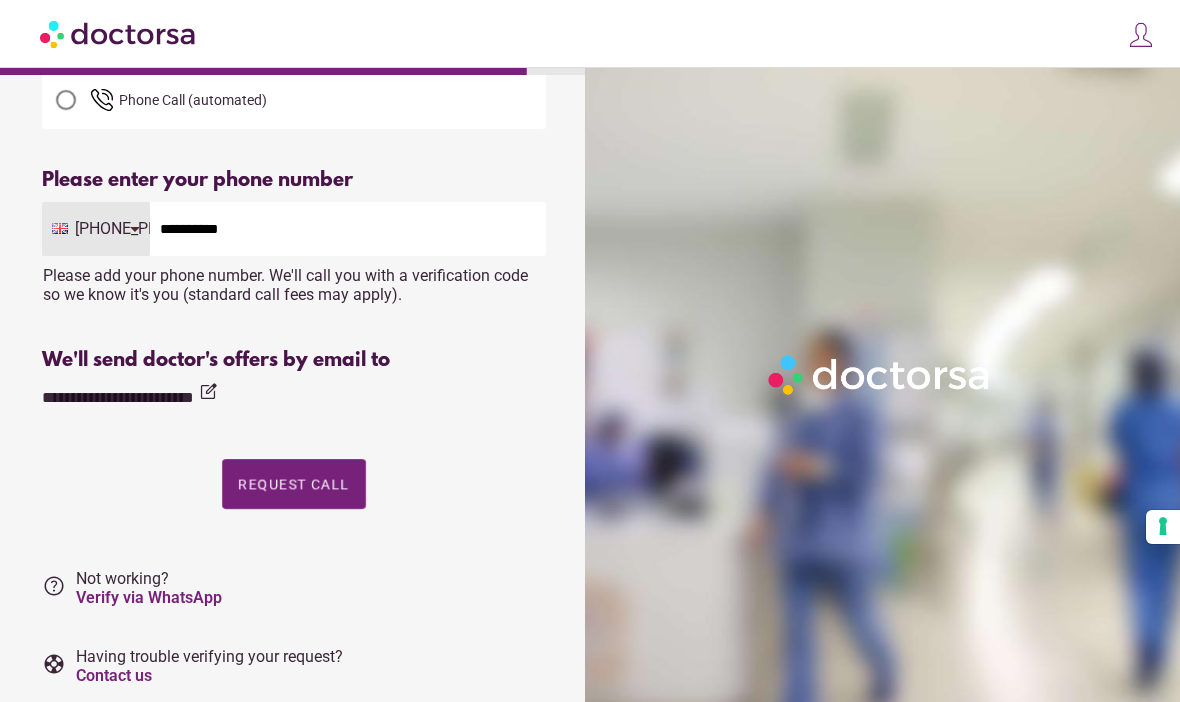 click on "Request Call" at bounding box center (294, 484) 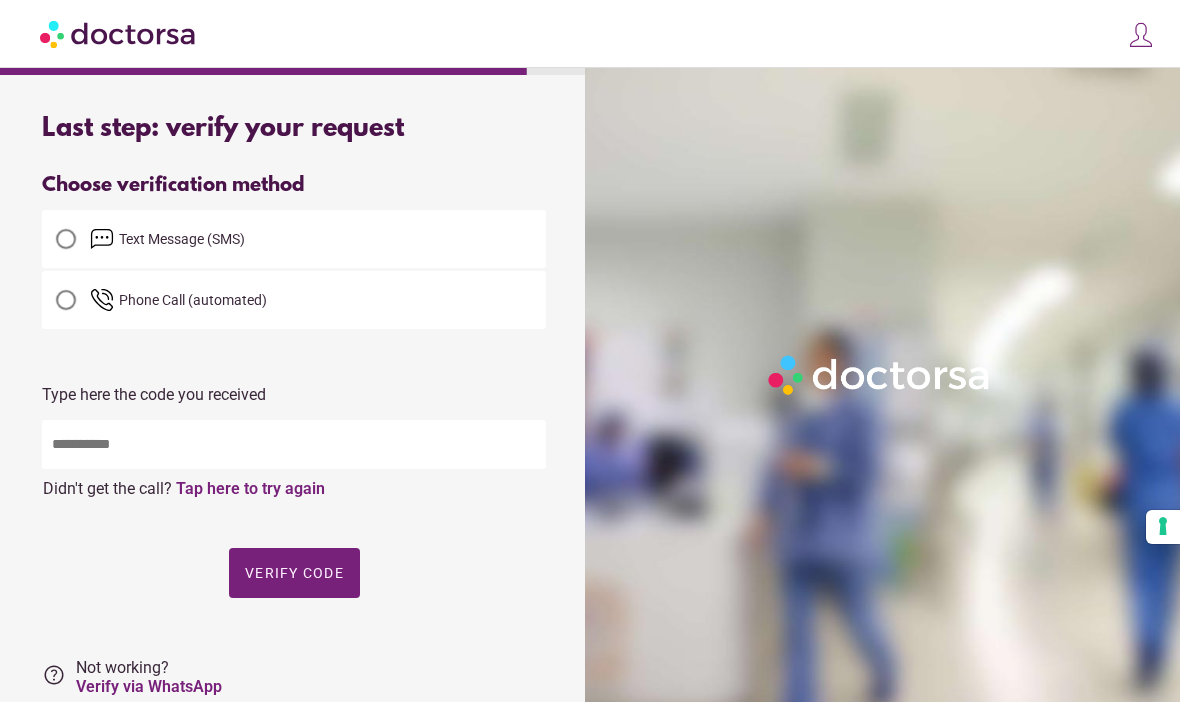 click at bounding box center (294, 444) 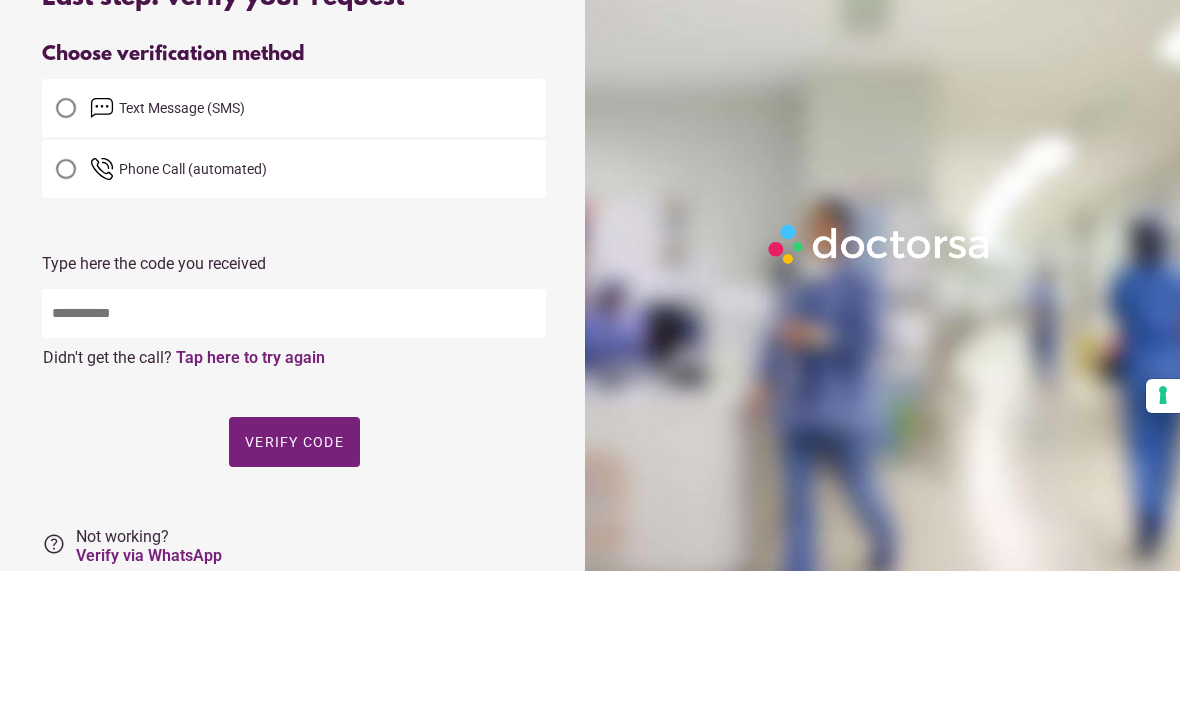 click at bounding box center (66, 239) 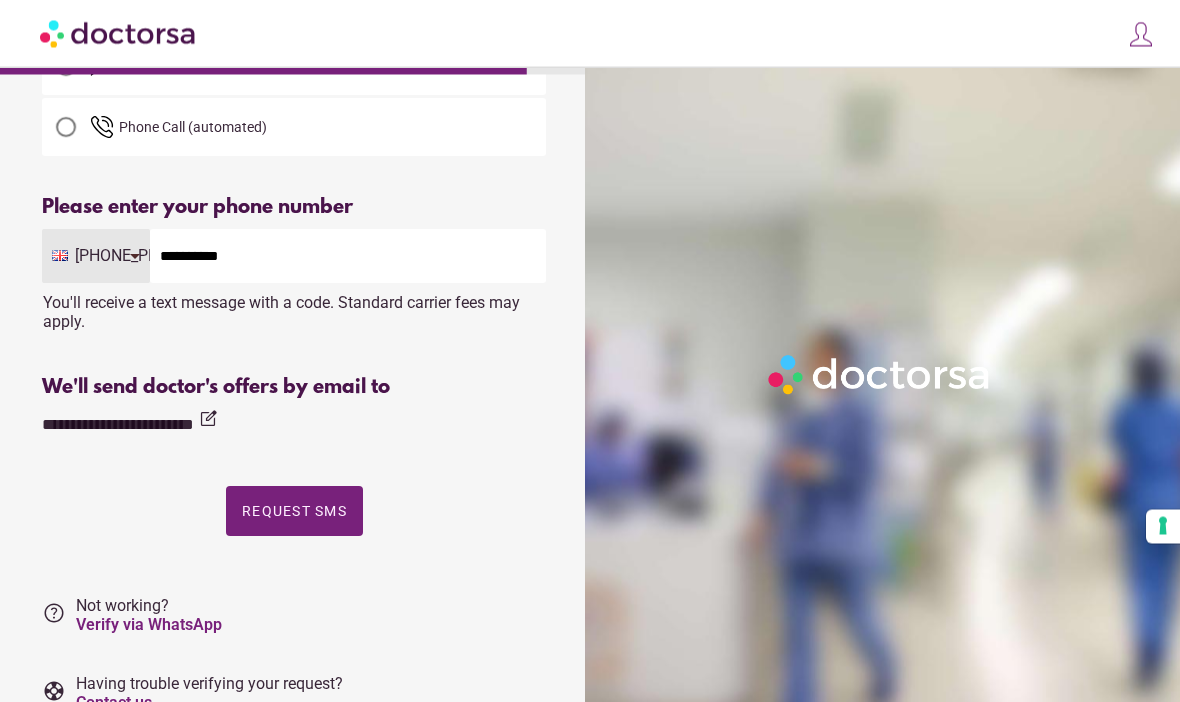 scroll, scrollTop: 172, scrollLeft: 0, axis: vertical 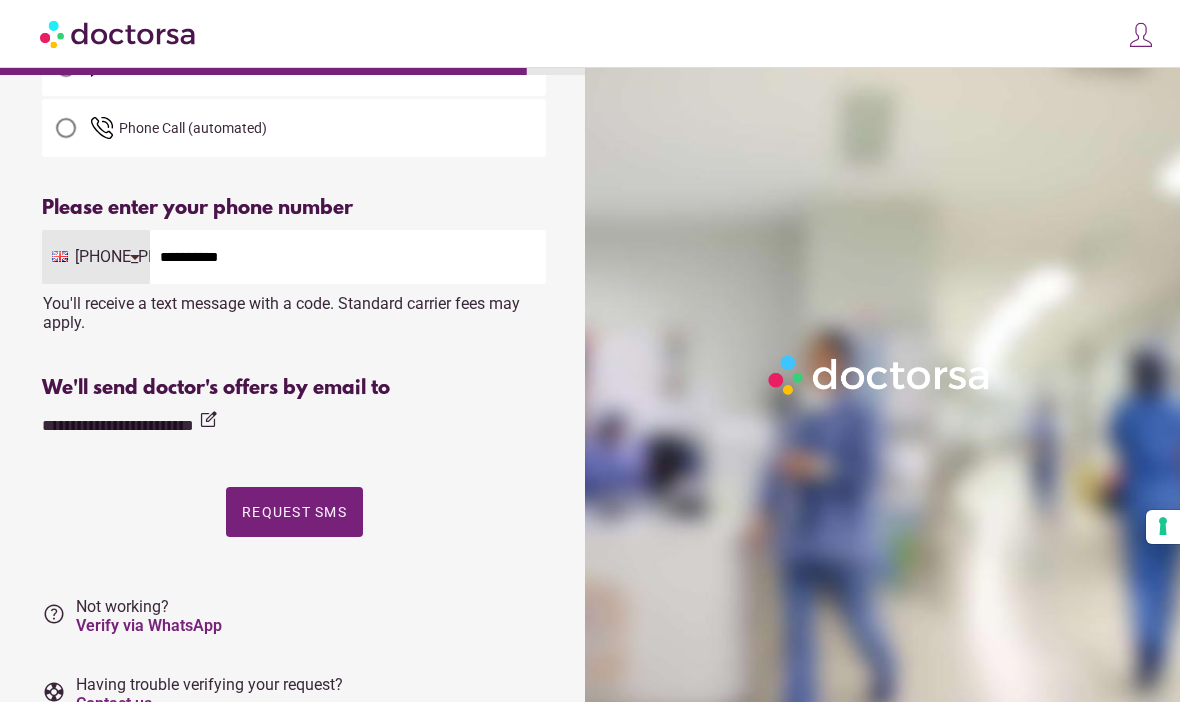 click on "**********" at bounding box center [348, 257] 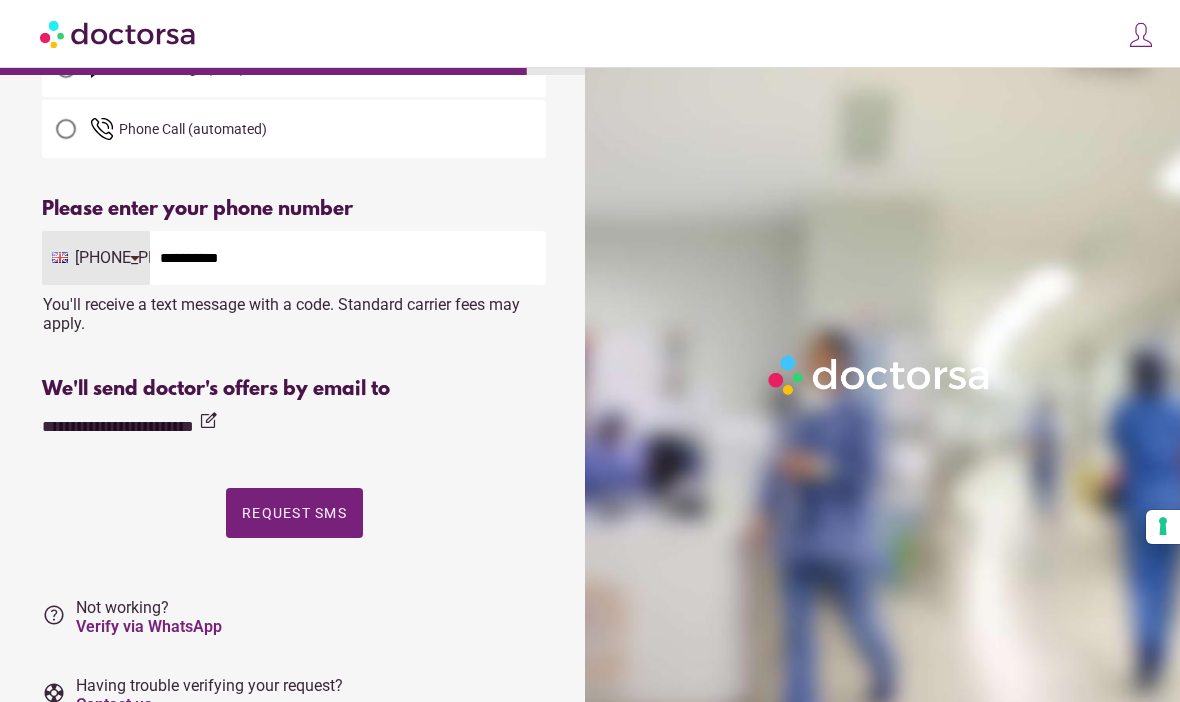 click on "**********" at bounding box center [348, 258] 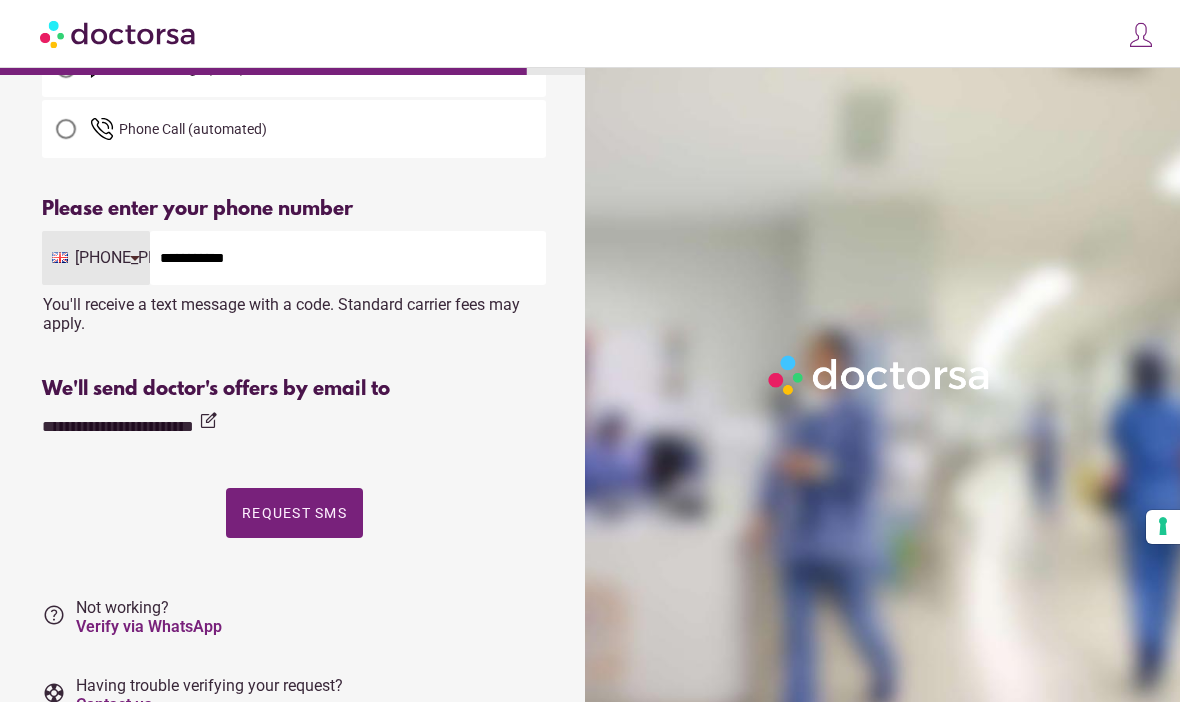 type on "**********" 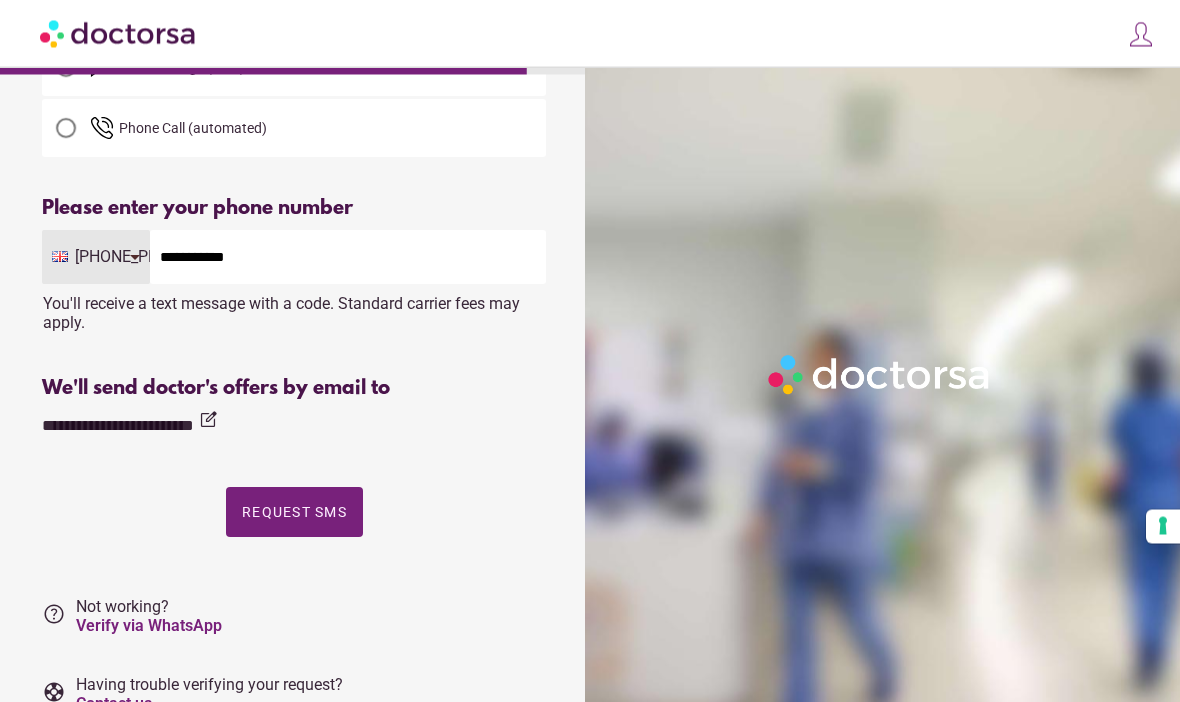click at bounding box center [294, 513] 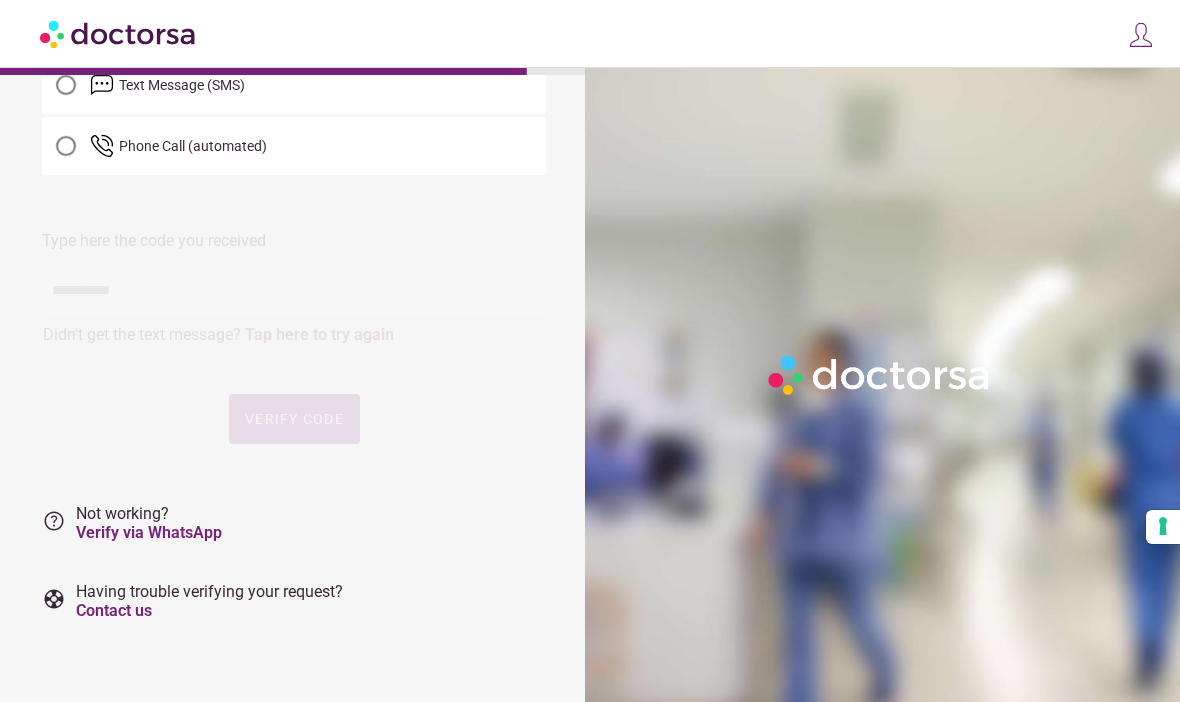 scroll, scrollTop: 0, scrollLeft: 0, axis: both 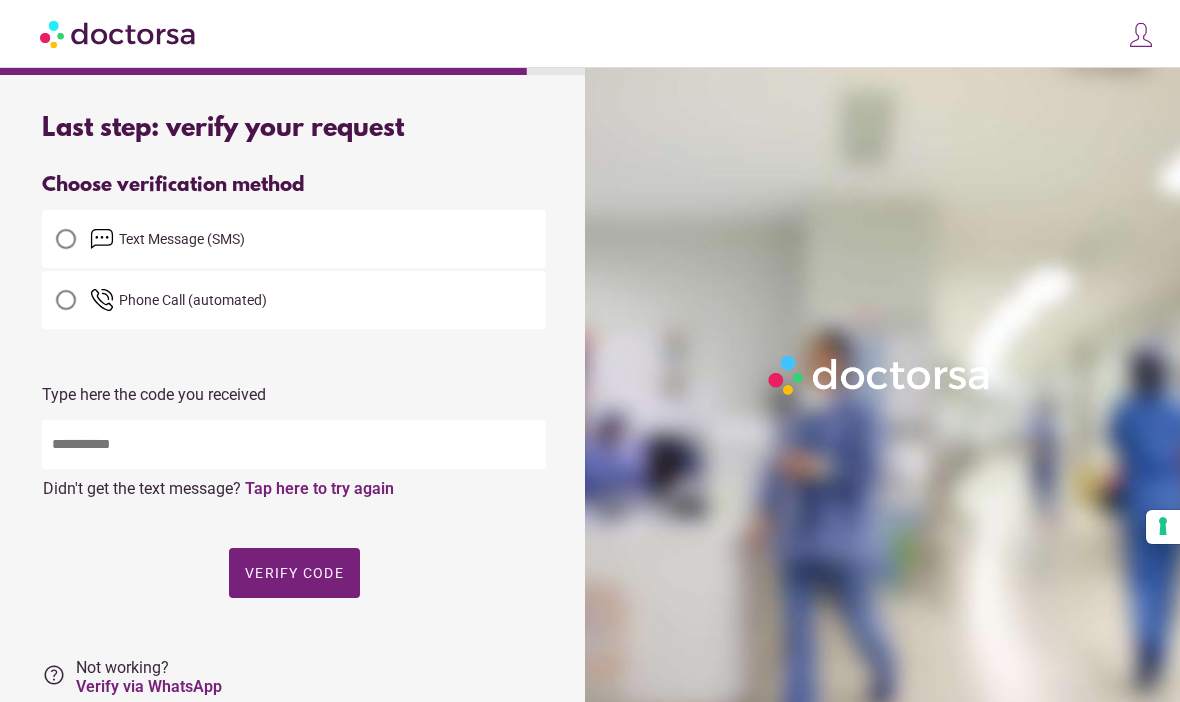 click at bounding box center (294, 444) 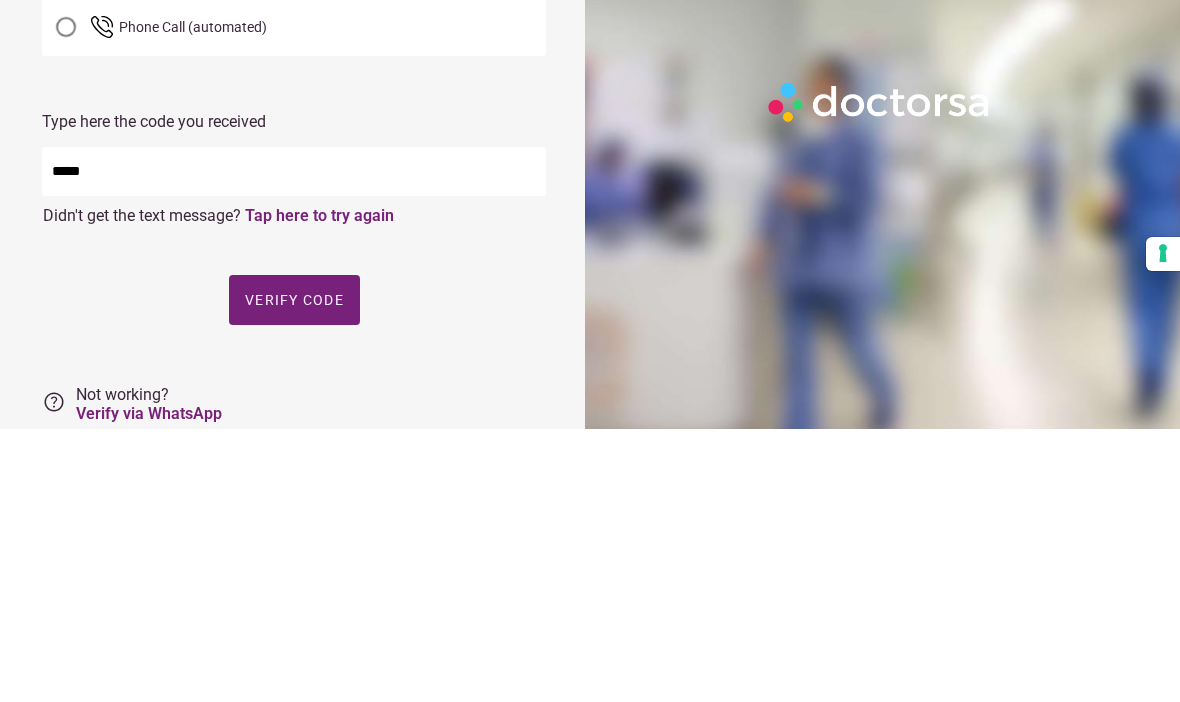 type on "*****" 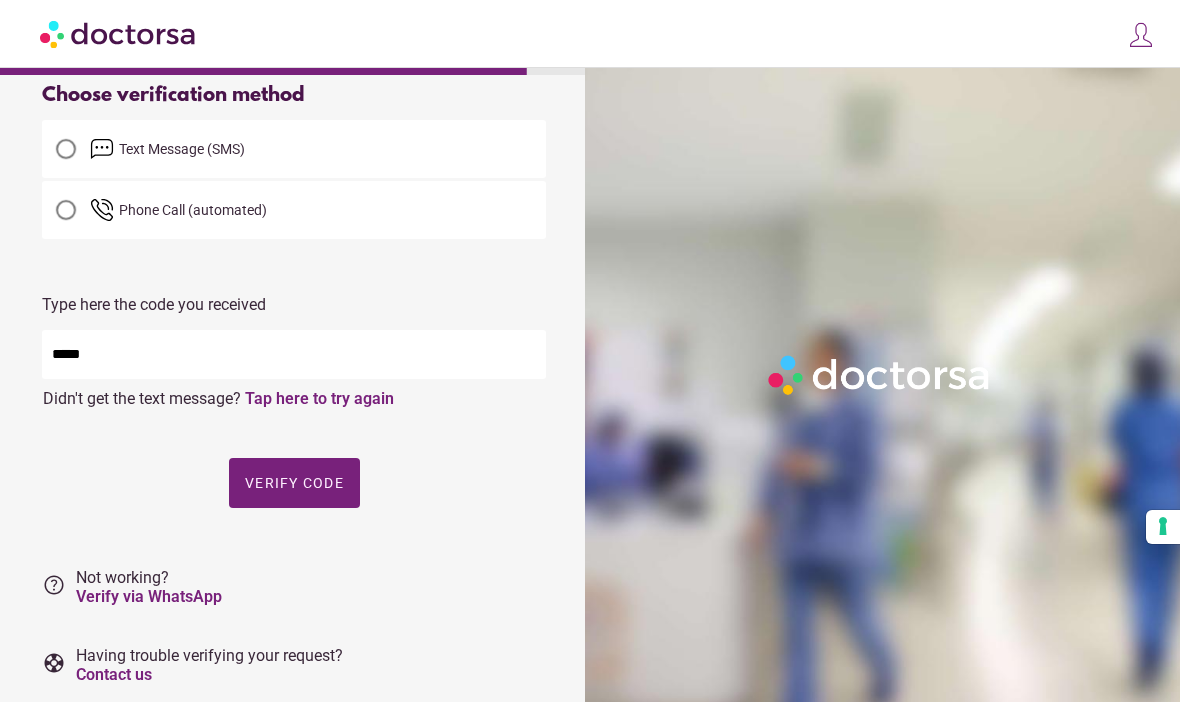 click on "Verify code" at bounding box center [294, 483] 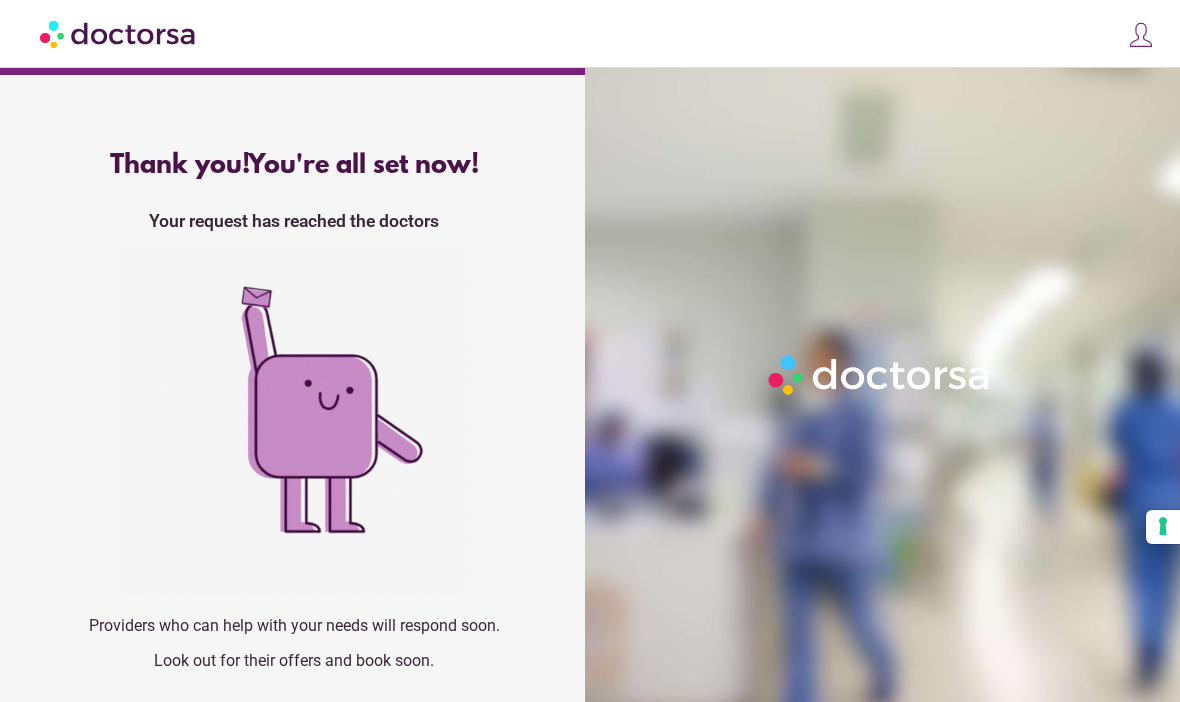scroll, scrollTop: 0, scrollLeft: 0, axis: both 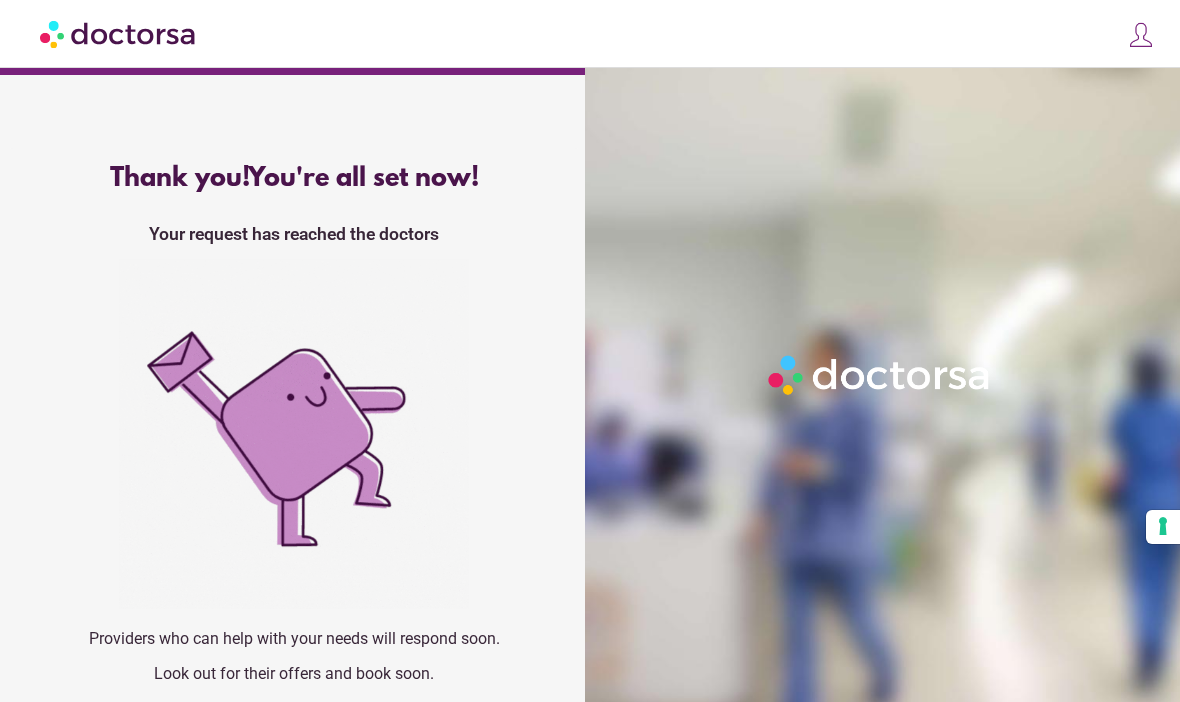 click at bounding box center (119, 33) 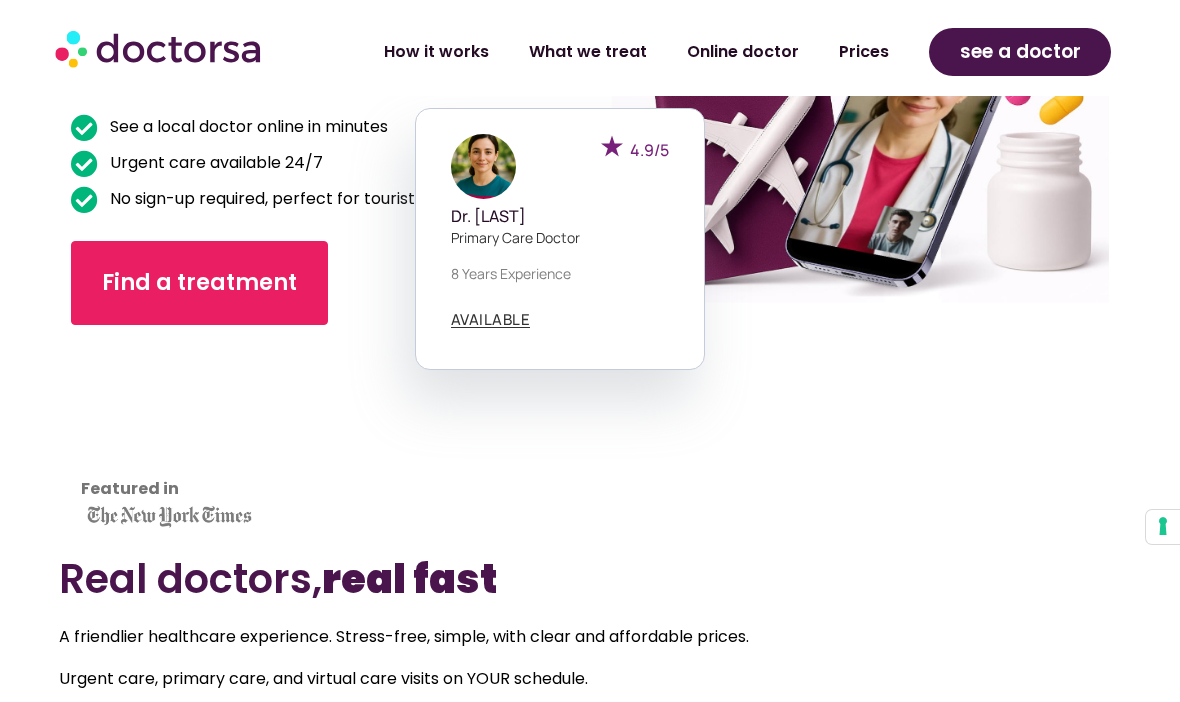 scroll, scrollTop: 430, scrollLeft: 0, axis: vertical 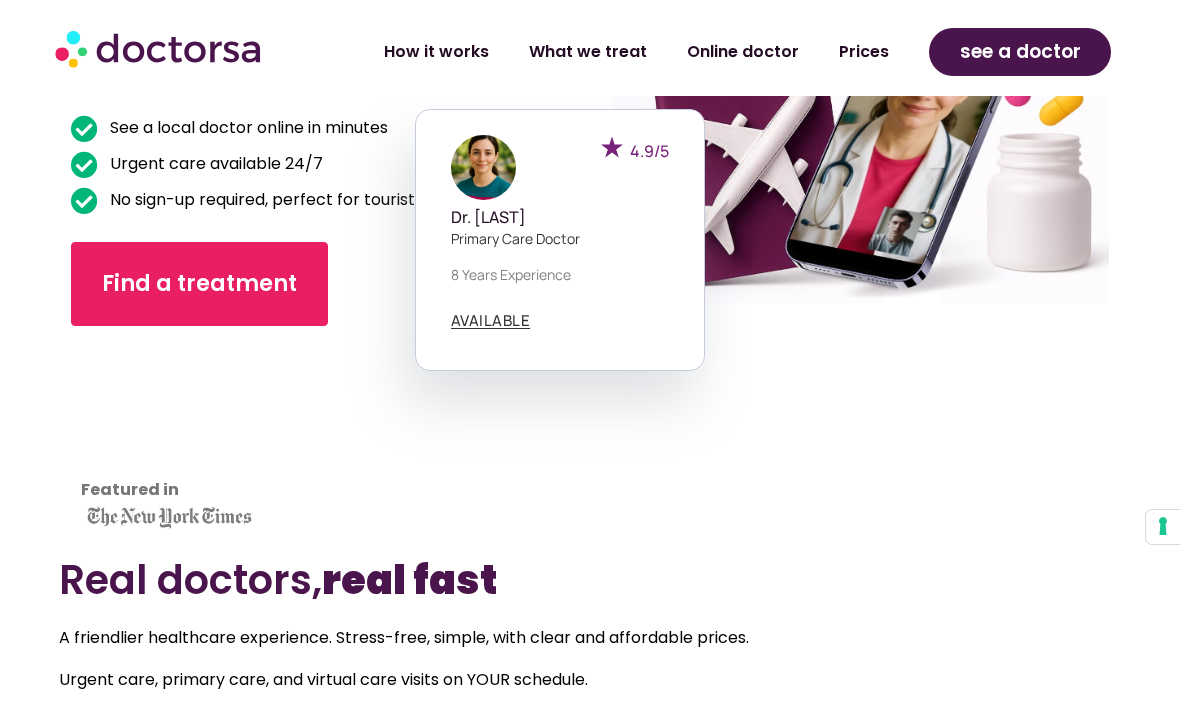 click on "AVAILABLE" at bounding box center (491, 320) 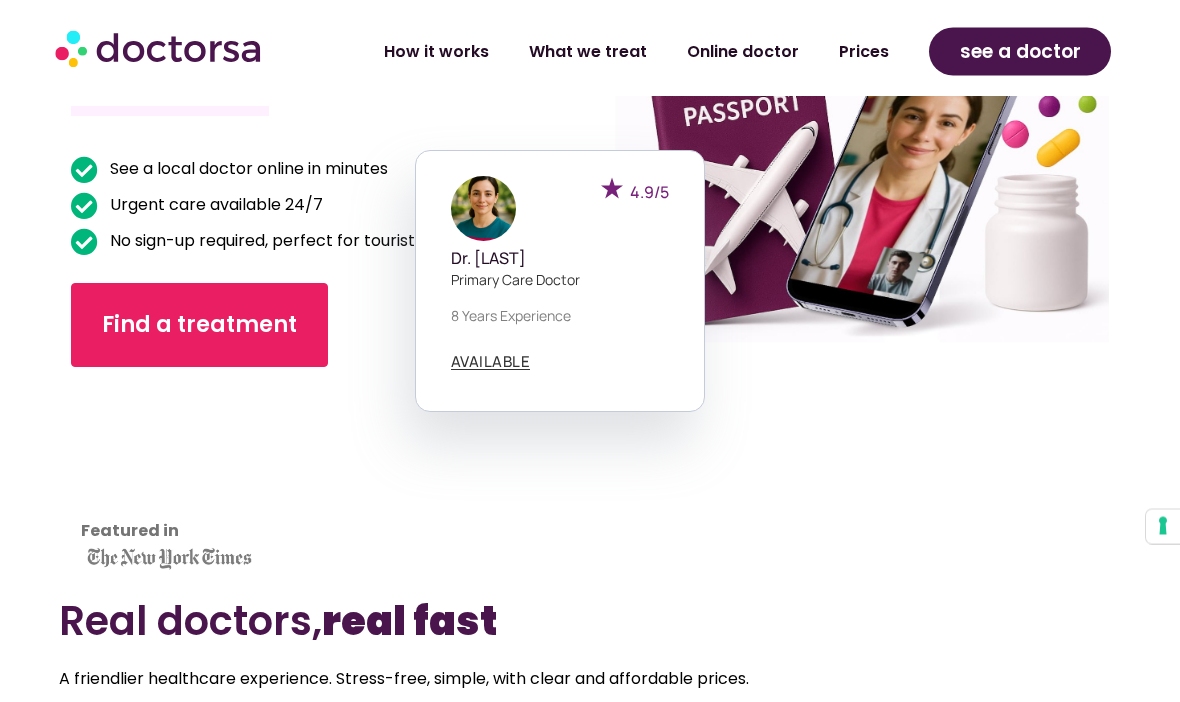 scroll, scrollTop: 389, scrollLeft: 0, axis: vertical 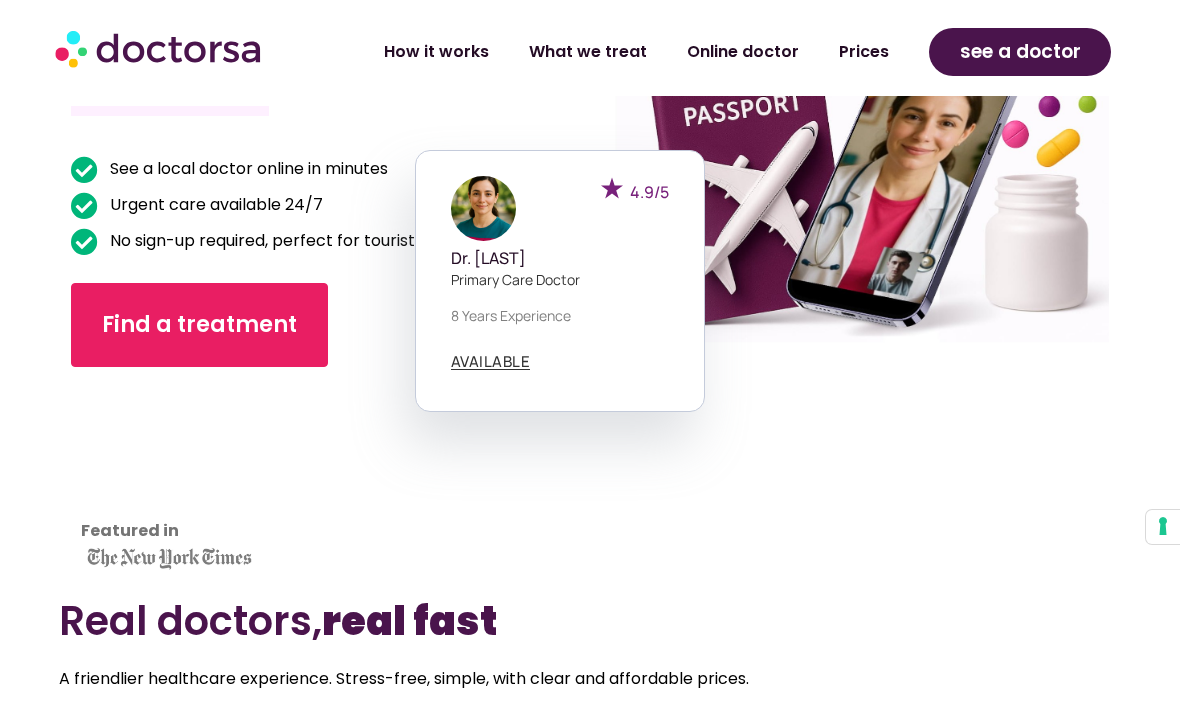 click on "AVAILABLE" at bounding box center [491, 361] 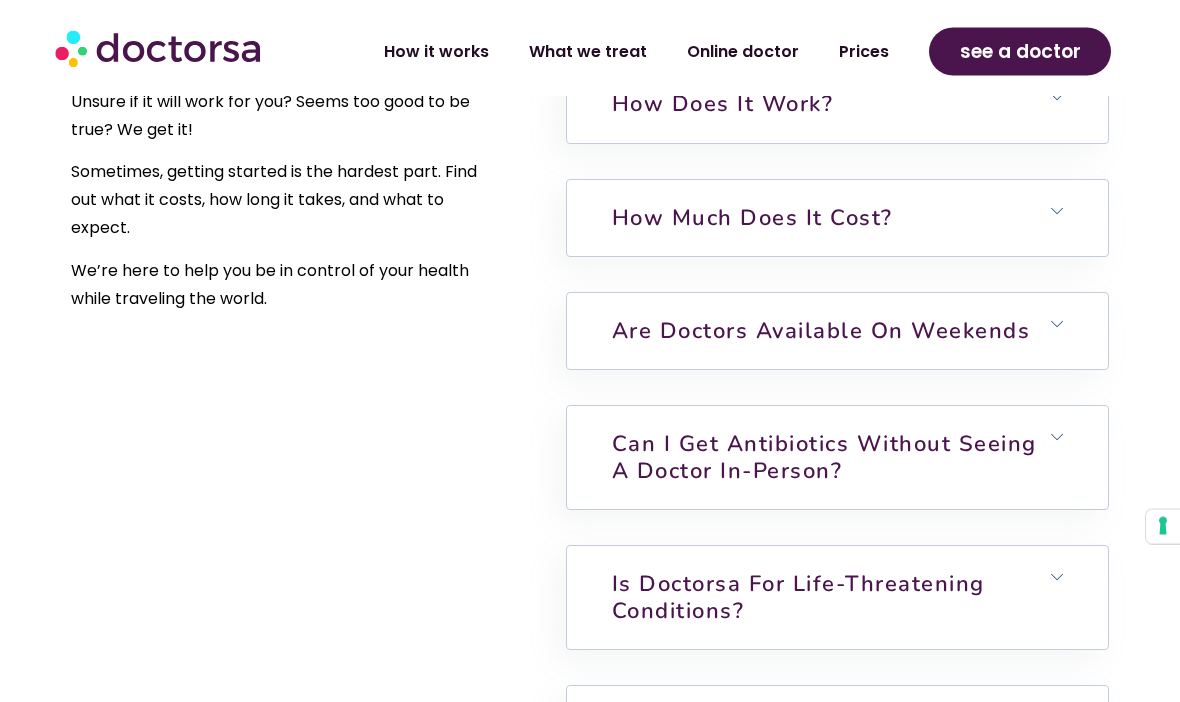 scroll, scrollTop: 4891, scrollLeft: 0, axis: vertical 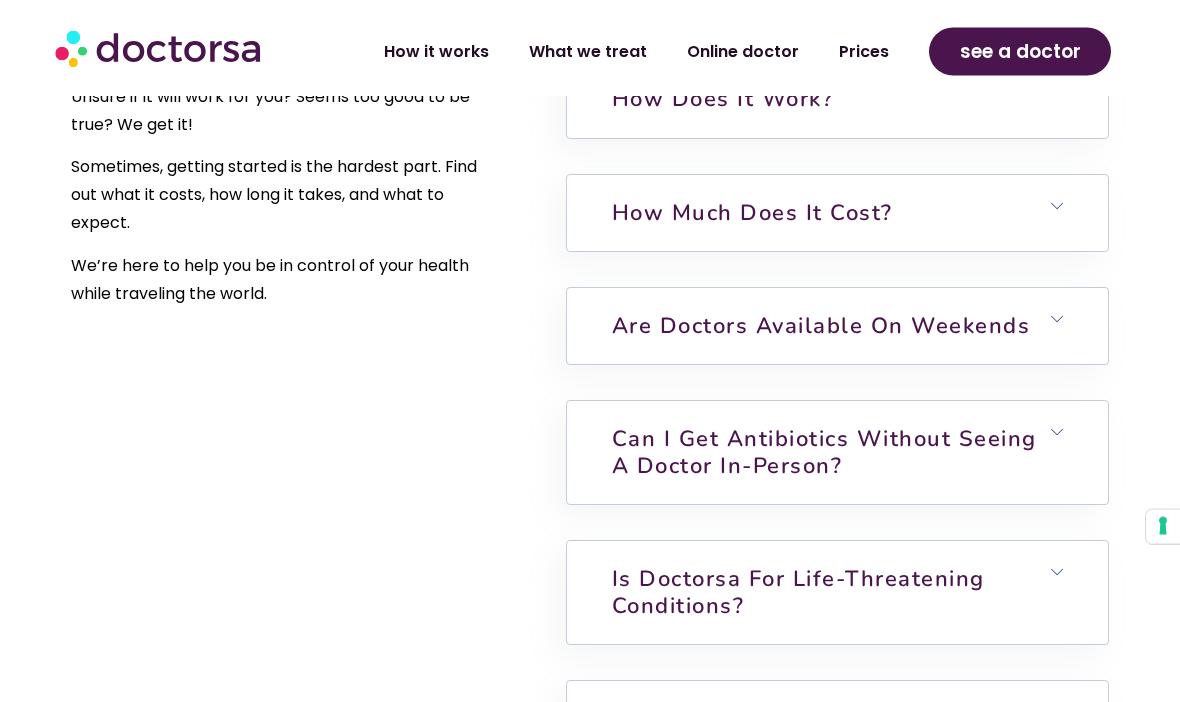 click on "How much does it cost?" at bounding box center (837, 214) 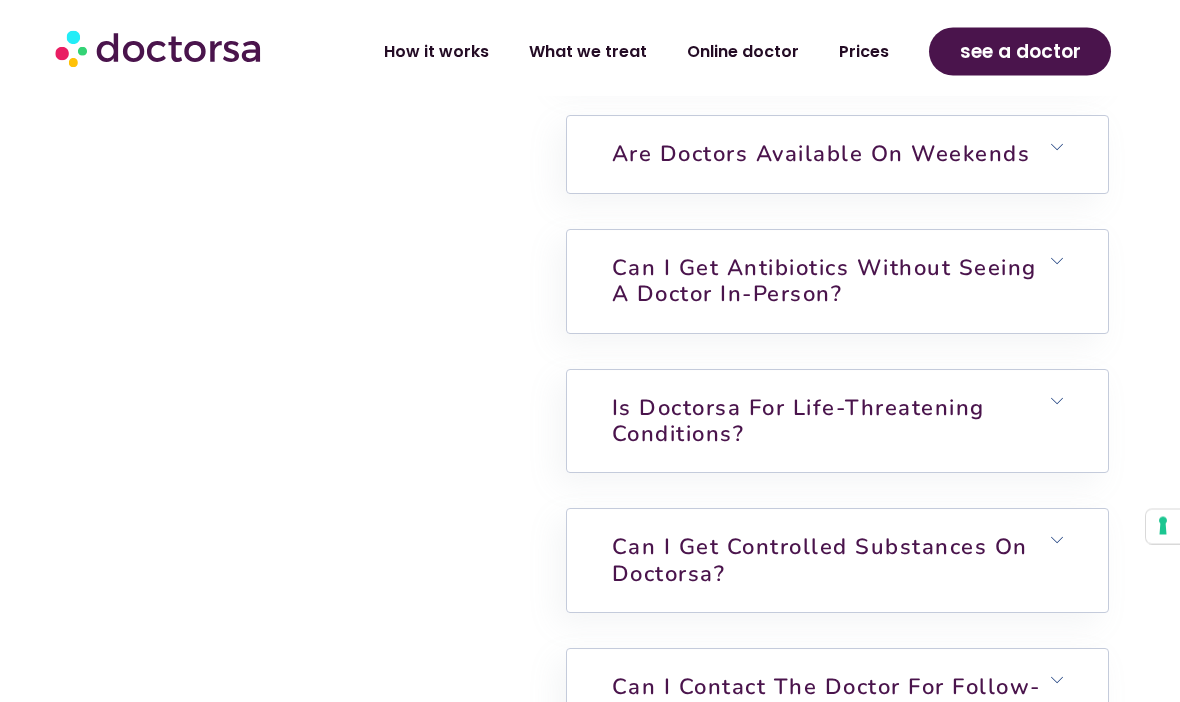 scroll, scrollTop: 5407, scrollLeft: 0, axis: vertical 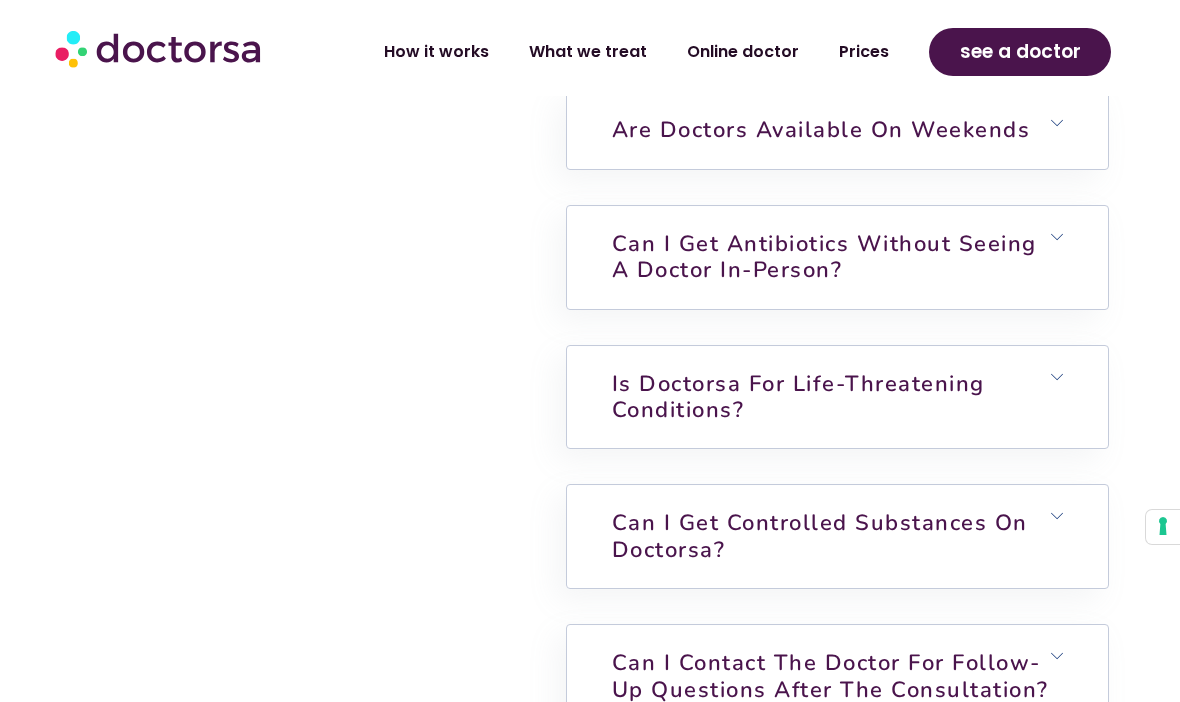 click on "Can I get antibiotics without seeing a doctor in-person?" at bounding box center [837, 257] 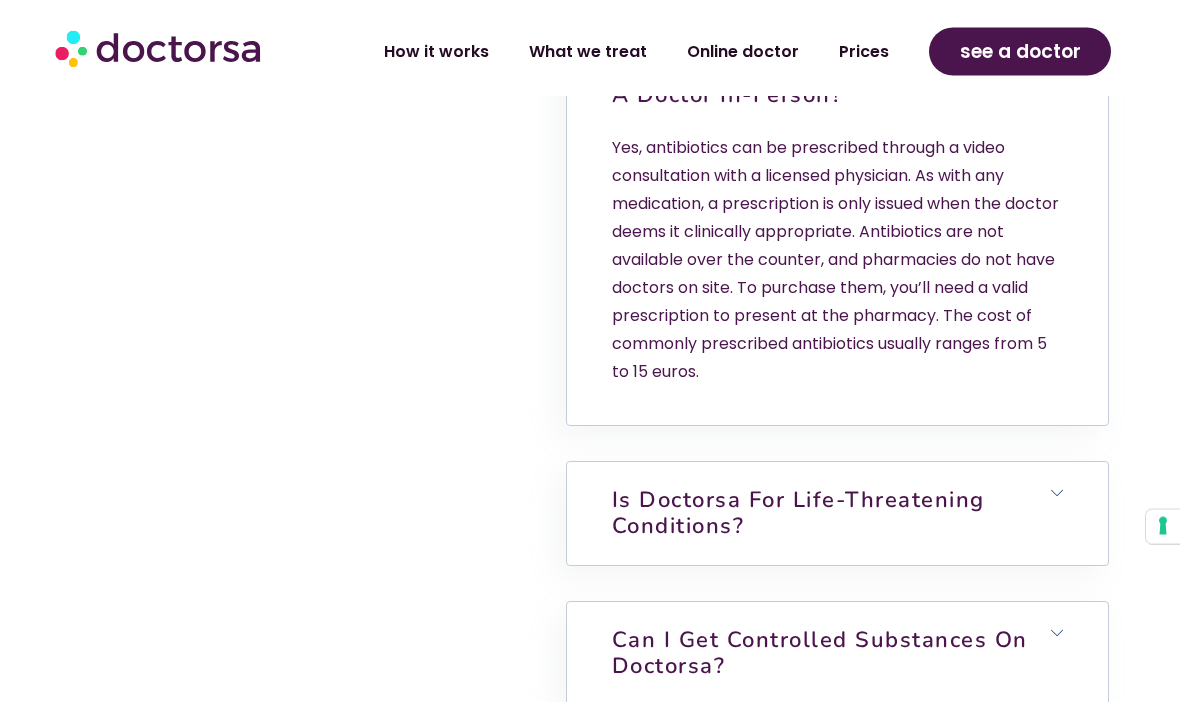 scroll, scrollTop: 5678, scrollLeft: 0, axis: vertical 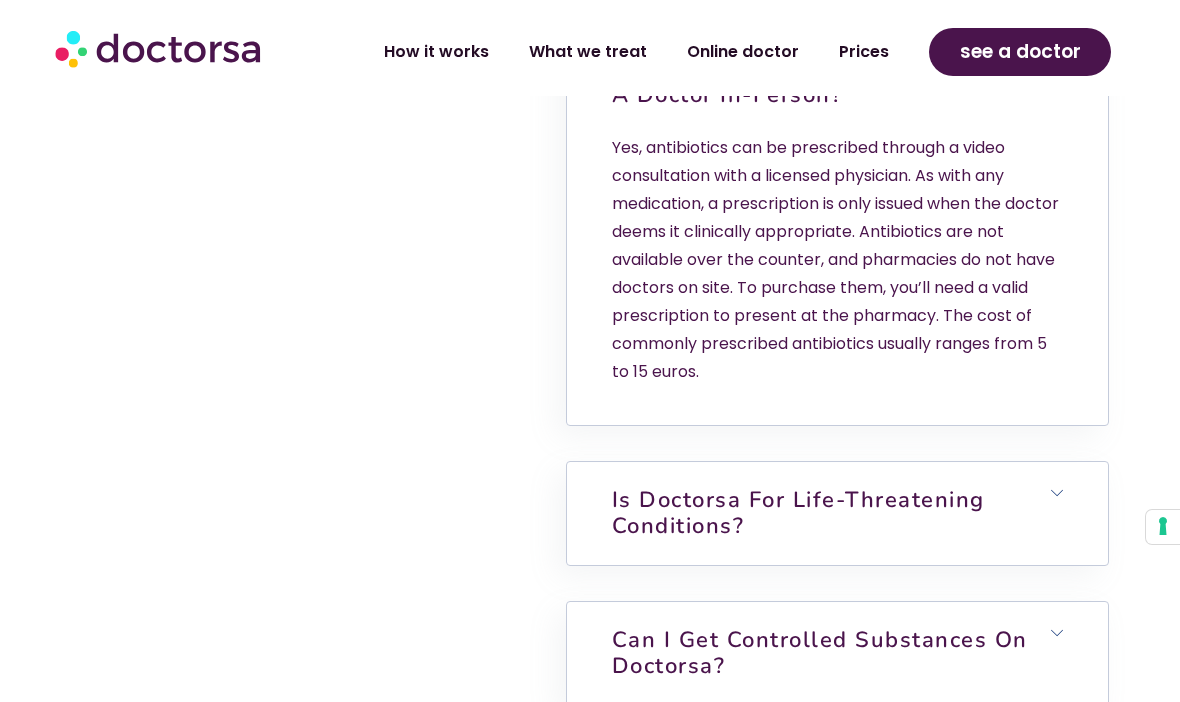 click on "Is Doctorsa for Life-Threatening Conditions?" at bounding box center [837, 513] 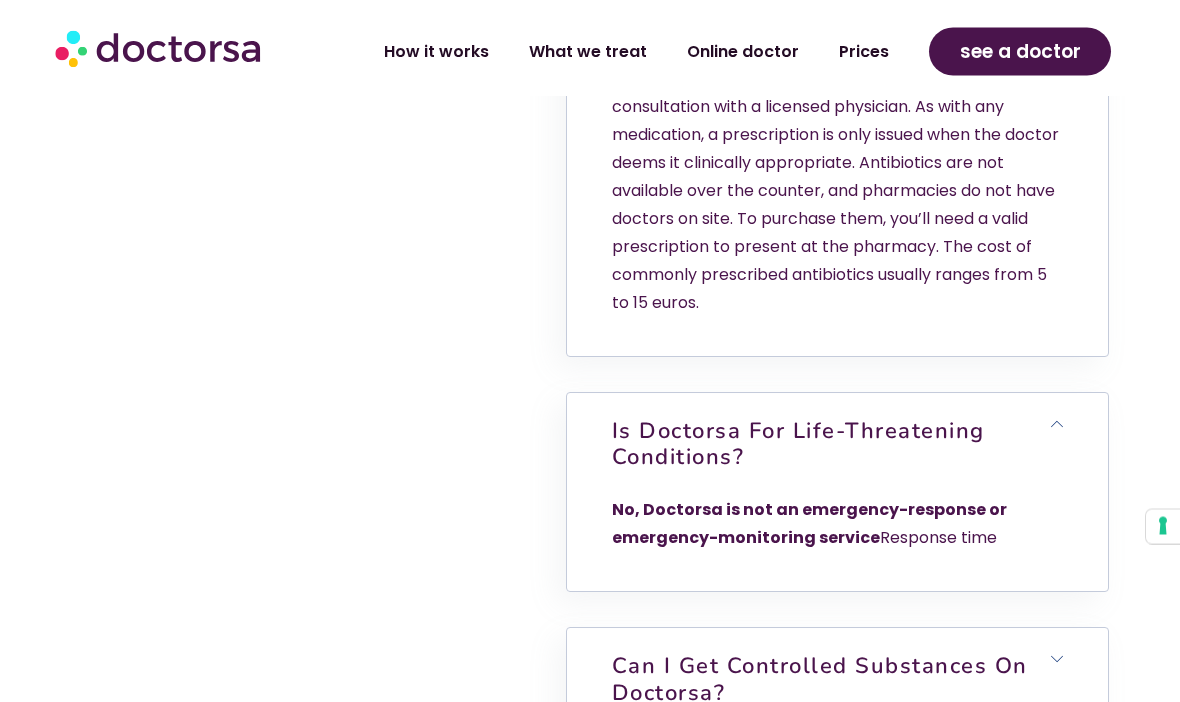 scroll, scrollTop: 5747, scrollLeft: 0, axis: vertical 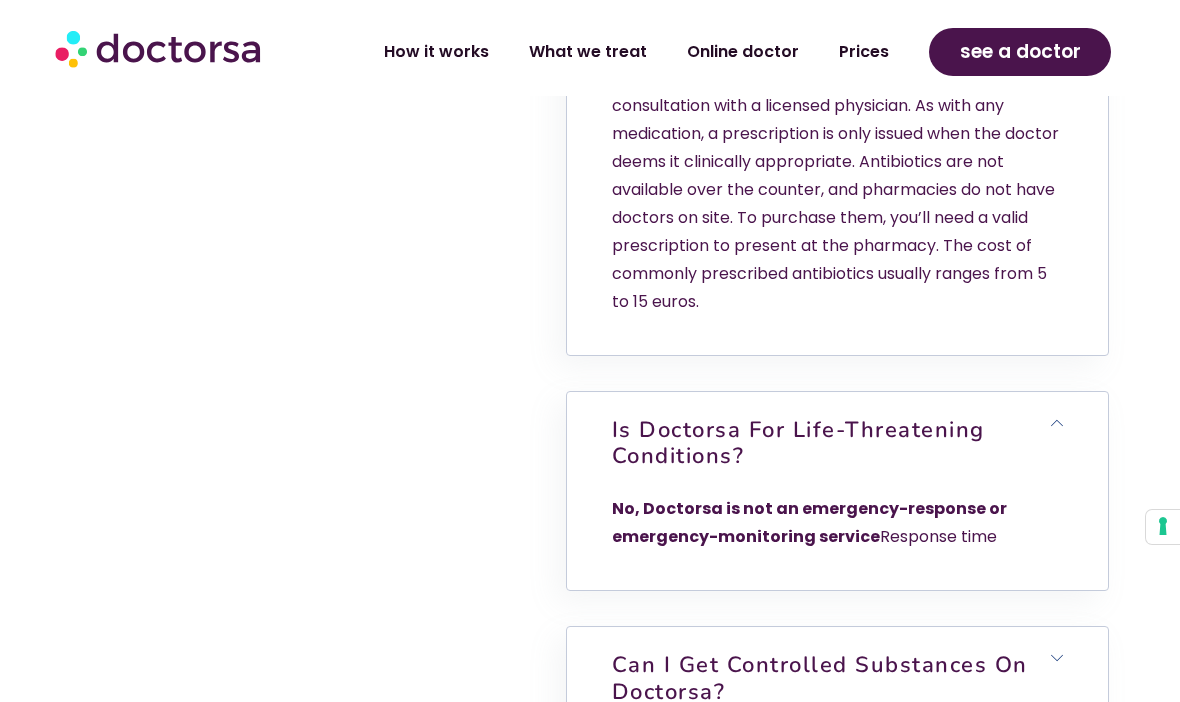 click on "Is Doctorsa for Life-Threatening Conditions?" at bounding box center (837, 443) 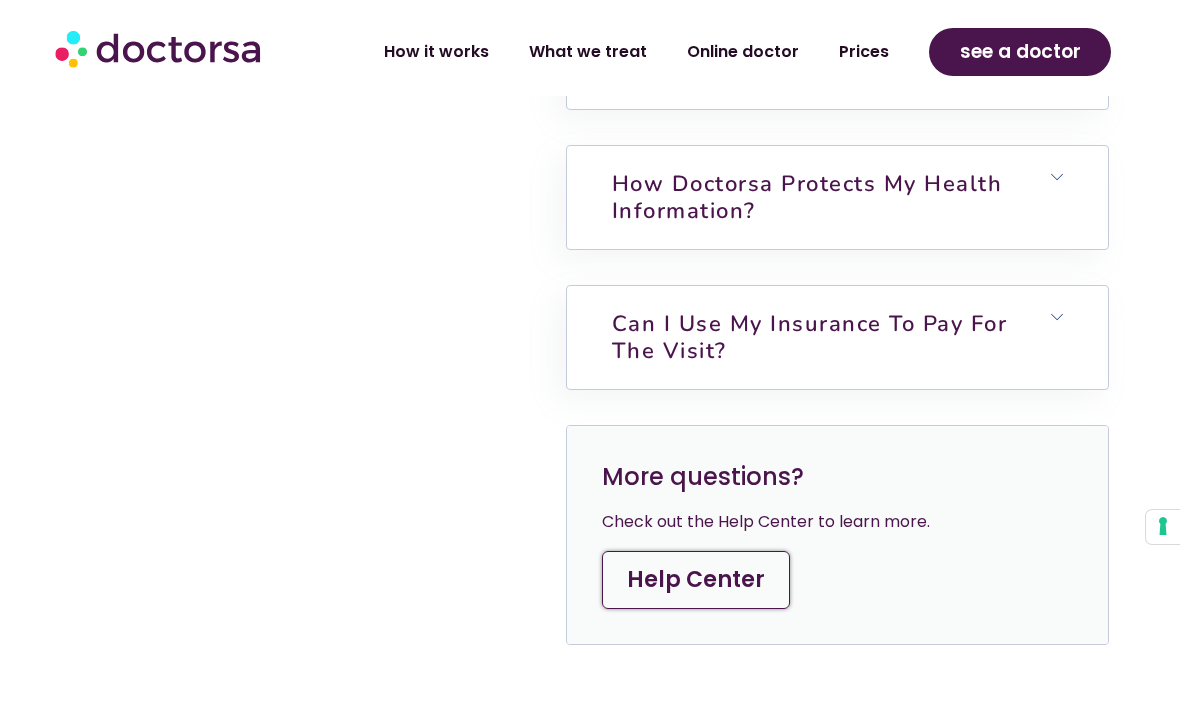 scroll, scrollTop: 6468, scrollLeft: 0, axis: vertical 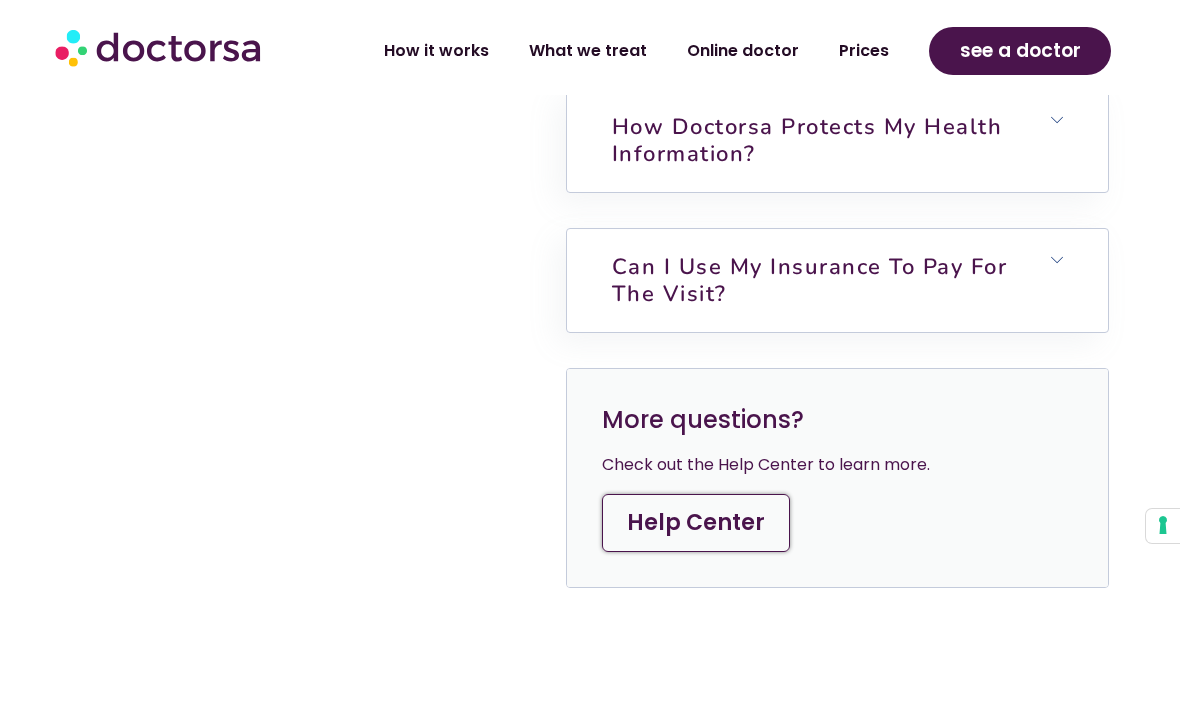 click at bounding box center [1057, 261] 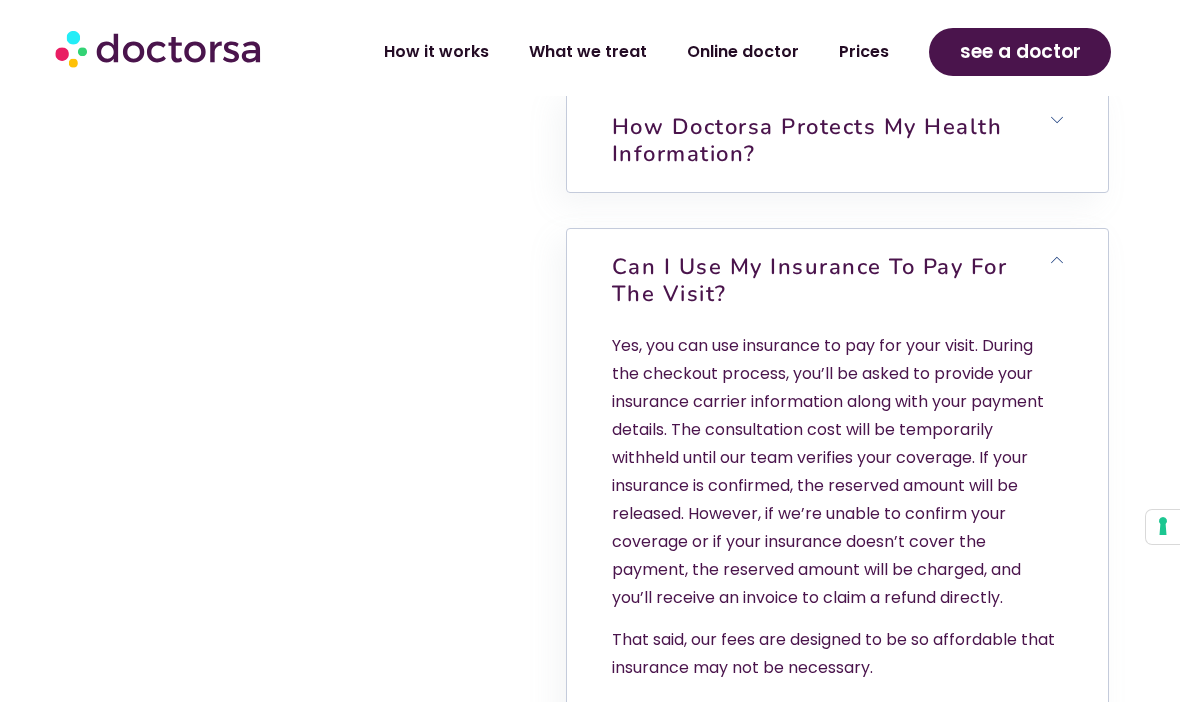 click on "Can I use my insurance to pay for the visit?" at bounding box center [837, 280] 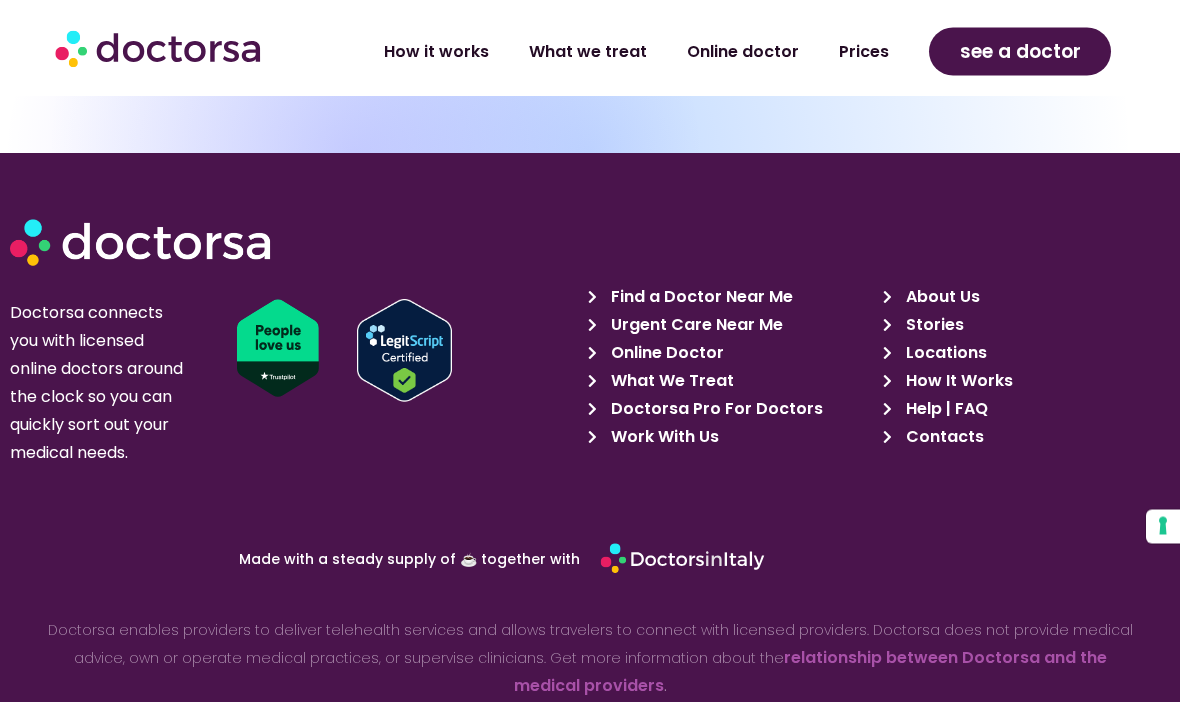 scroll, scrollTop: 7632, scrollLeft: 0, axis: vertical 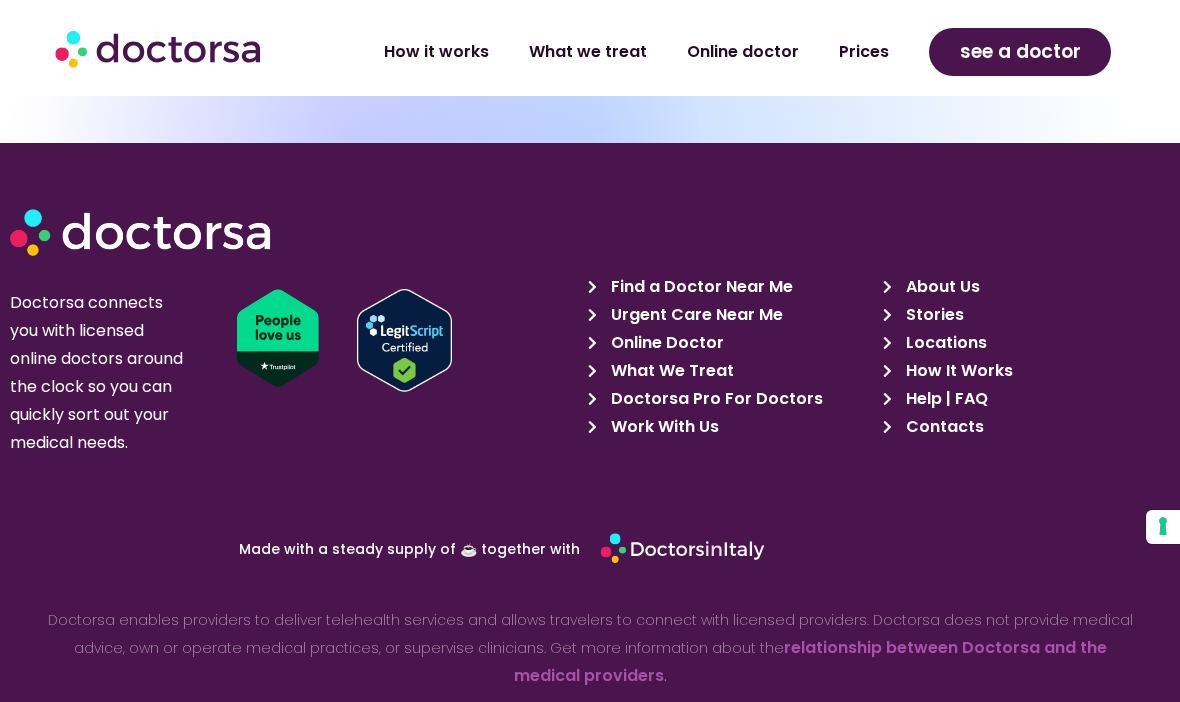 click on "Find a Doctor Near Me" at bounding box center [699, 287] 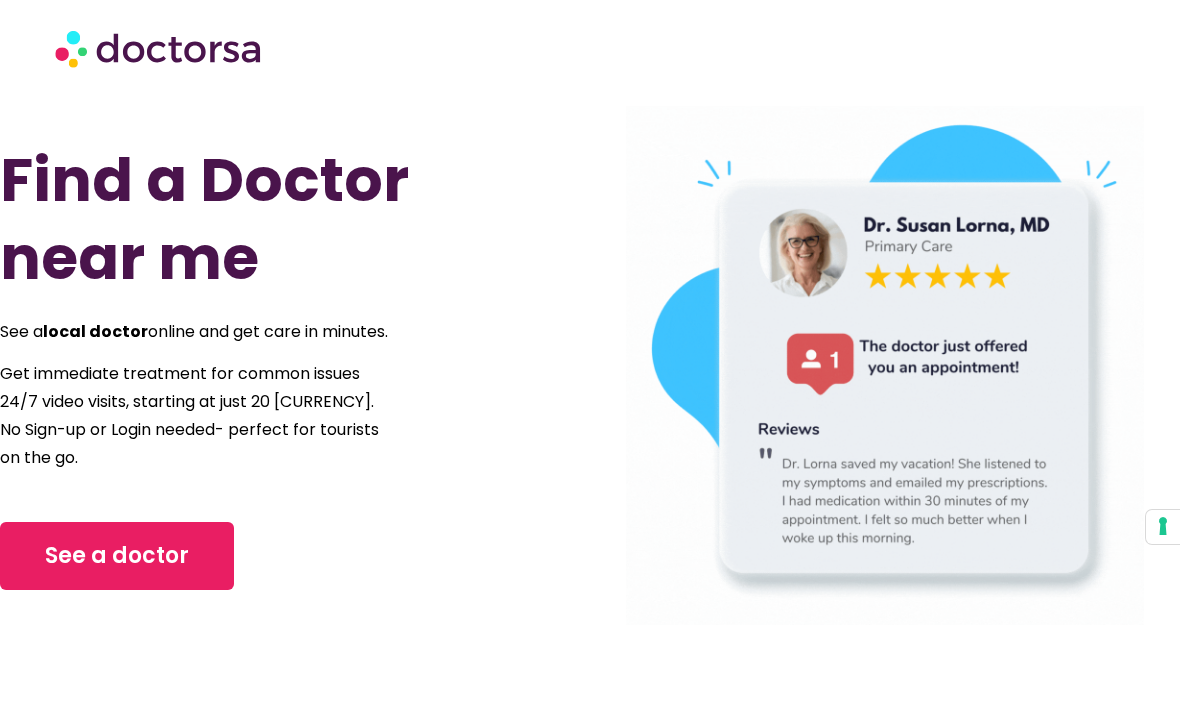 scroll, scrollTop: 7, scrollLeft: 0, axis: vertical 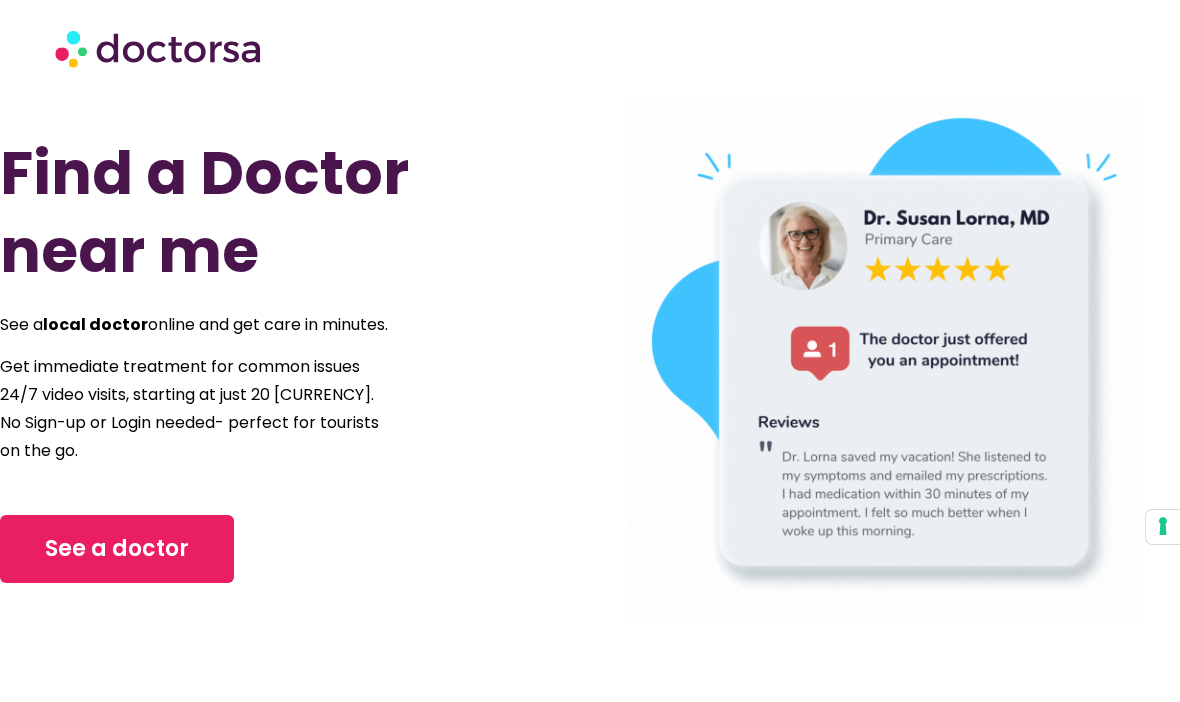 click on "See a doctor" at bounding box center [117, 549] 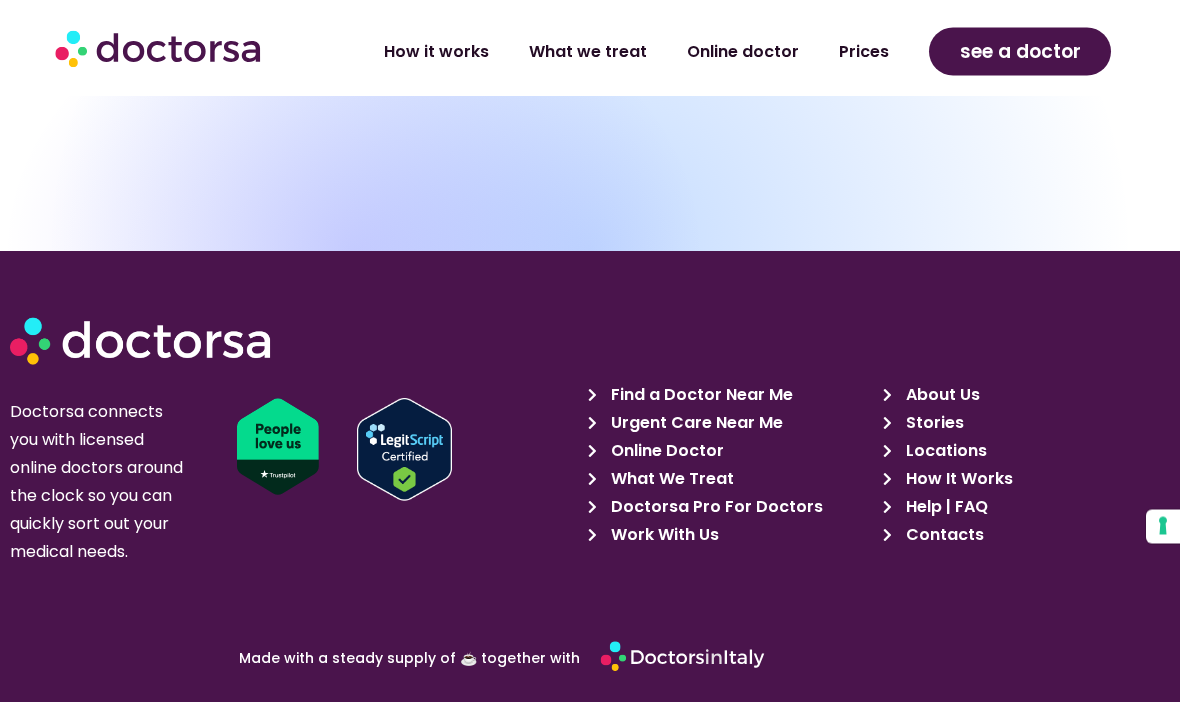 scroll, scrollTop: 1835, scrollLeft: 0, axis: vertical 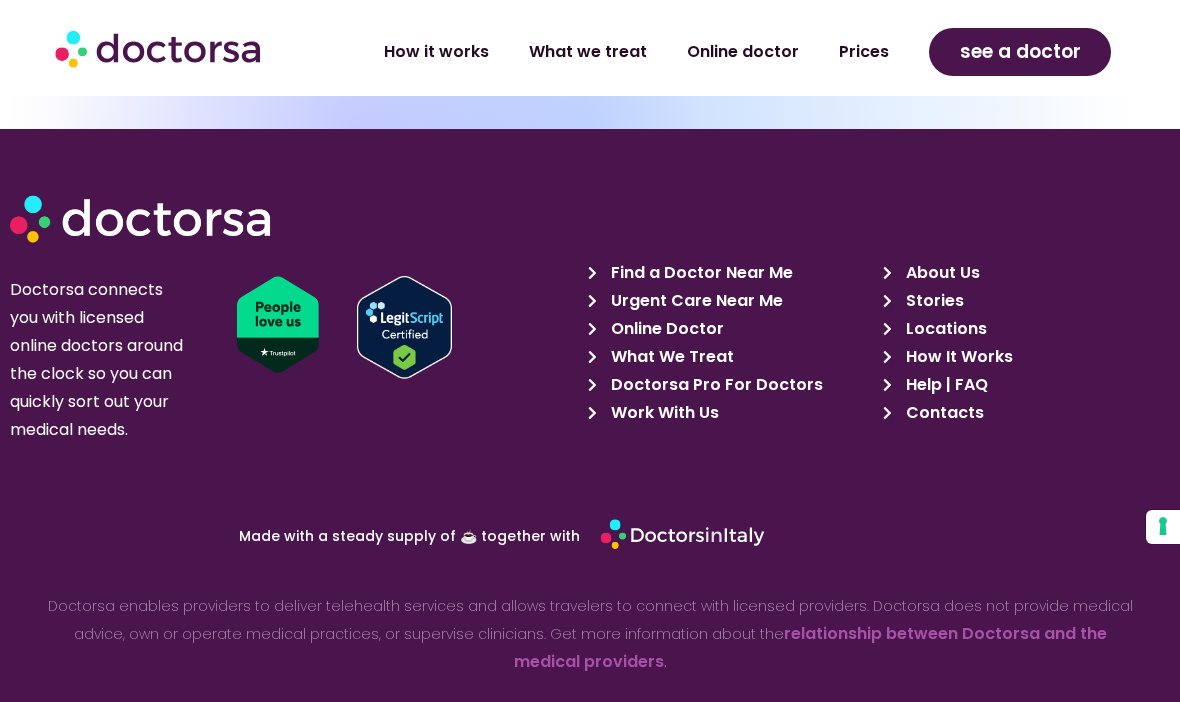 click on "Urgent Care Near Me" at bounding box center [694, 301] 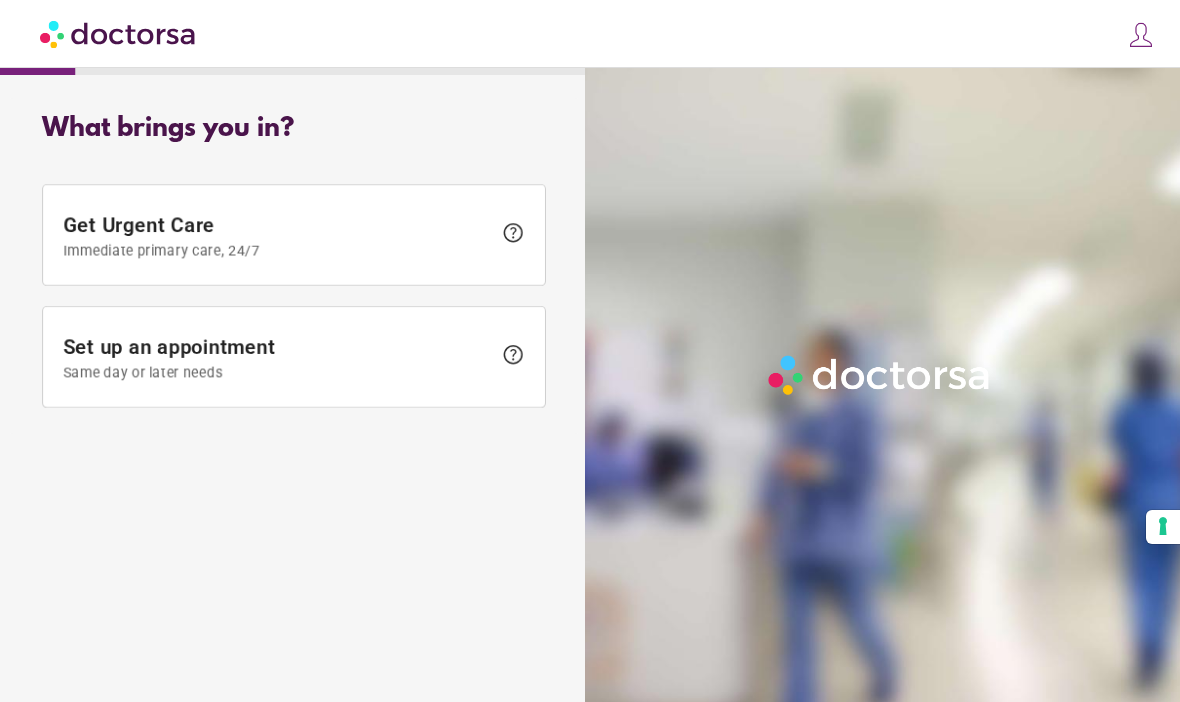 scroll, scrollTop: 0, scrollLeft: 0, axis: both 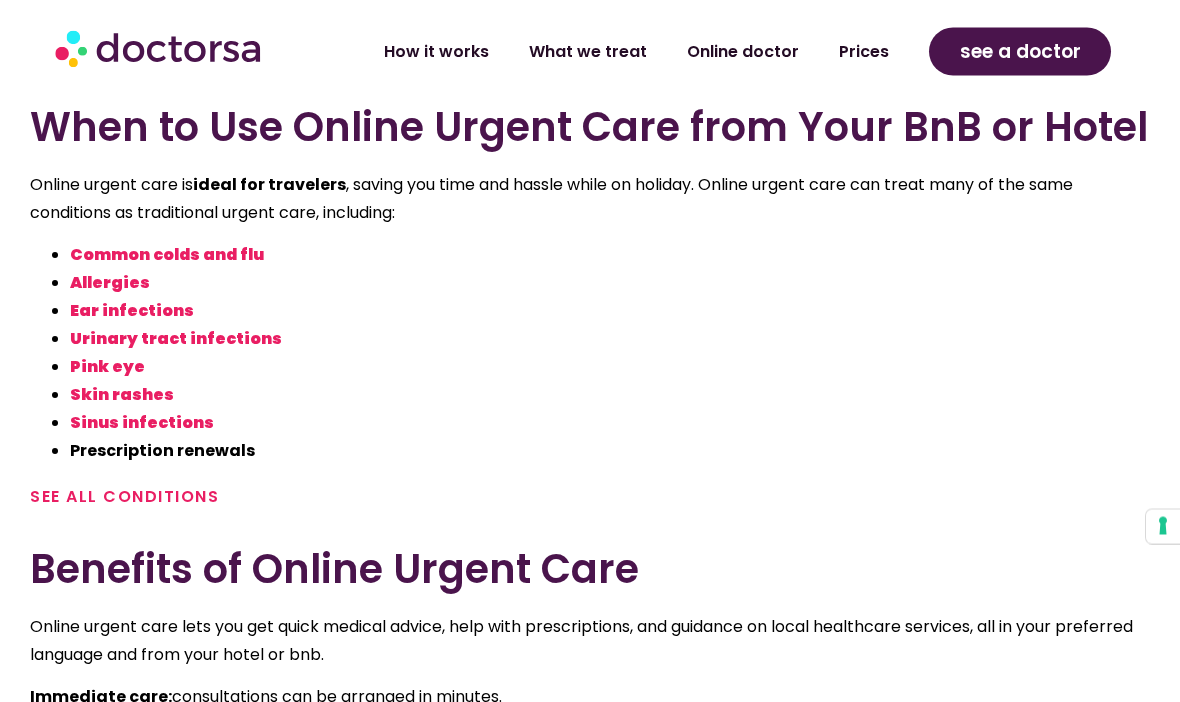 click on "SEE ALL CONDITIONS" at bounding box center (124, 497) 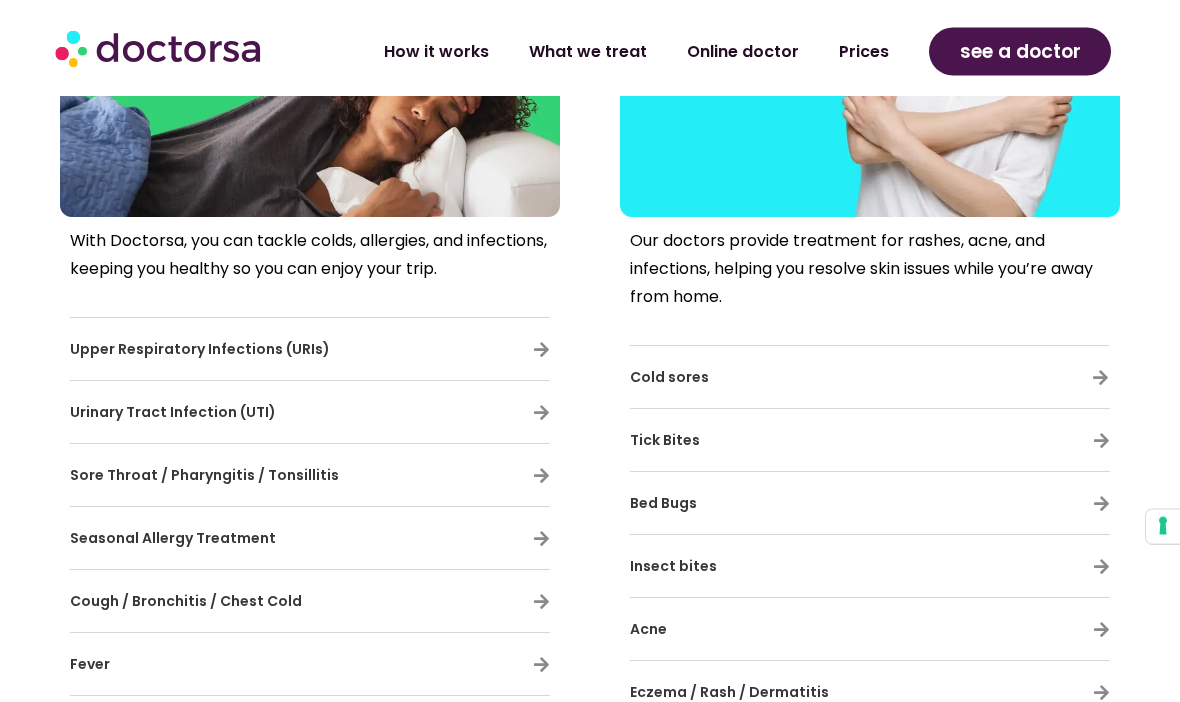 scroll, scrollTop: 934, scrollLeft: 0, axis: vertical 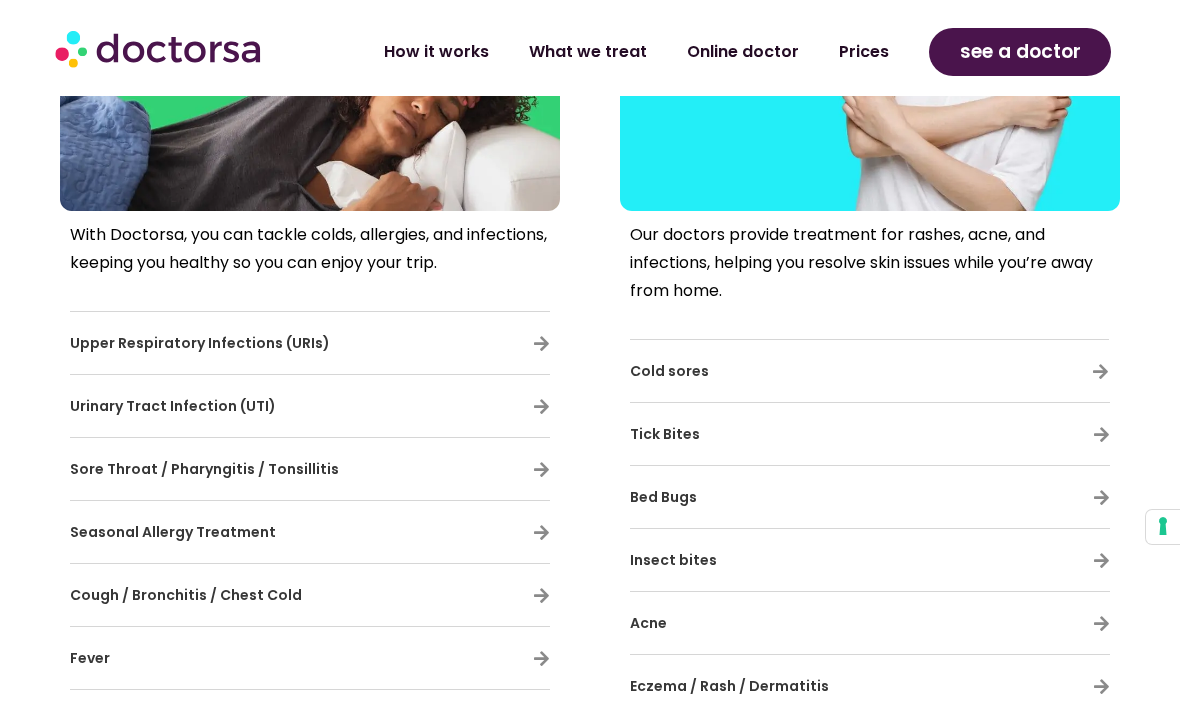 click on "Urinary Tract Infection (UTI)" at bounding box center [310, 406] 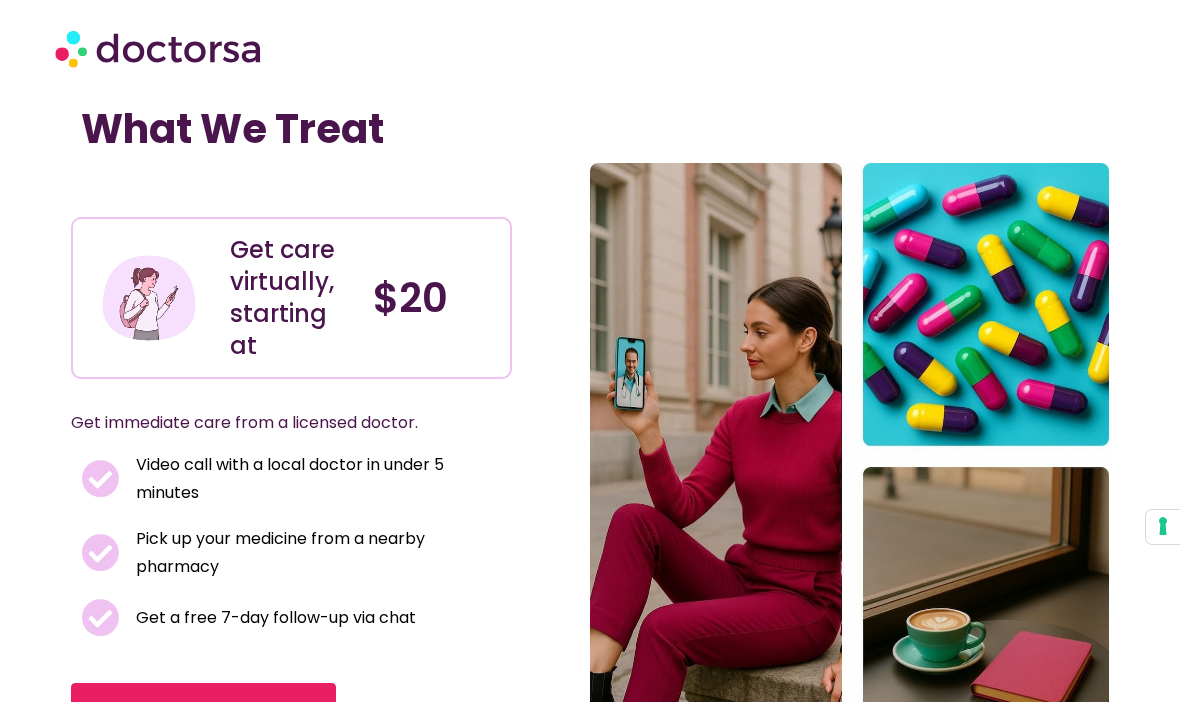 scroll, scrollTop: 0, scrollLeft: 0, axis: both 